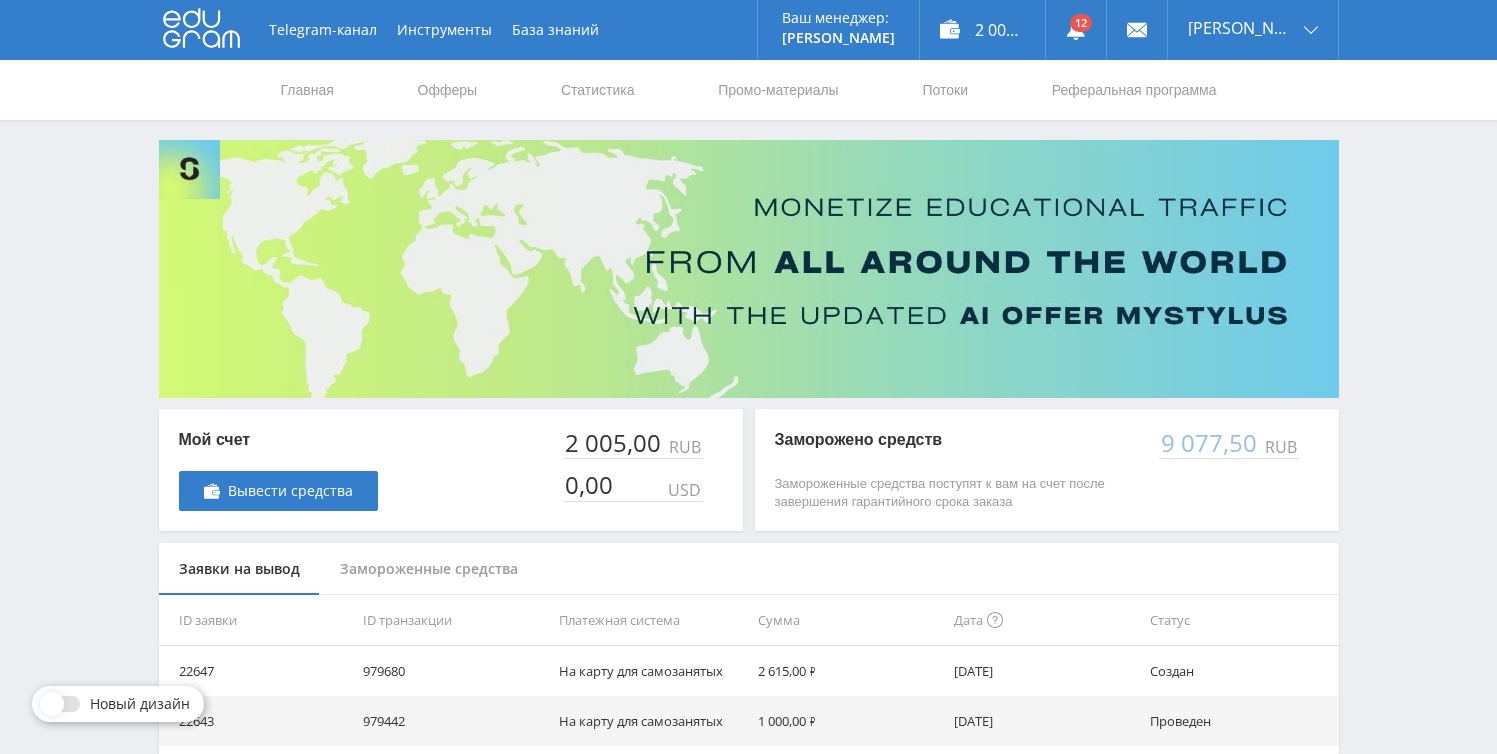 scroll, scrollTop: 0, scrollLeft: 0, axis: both 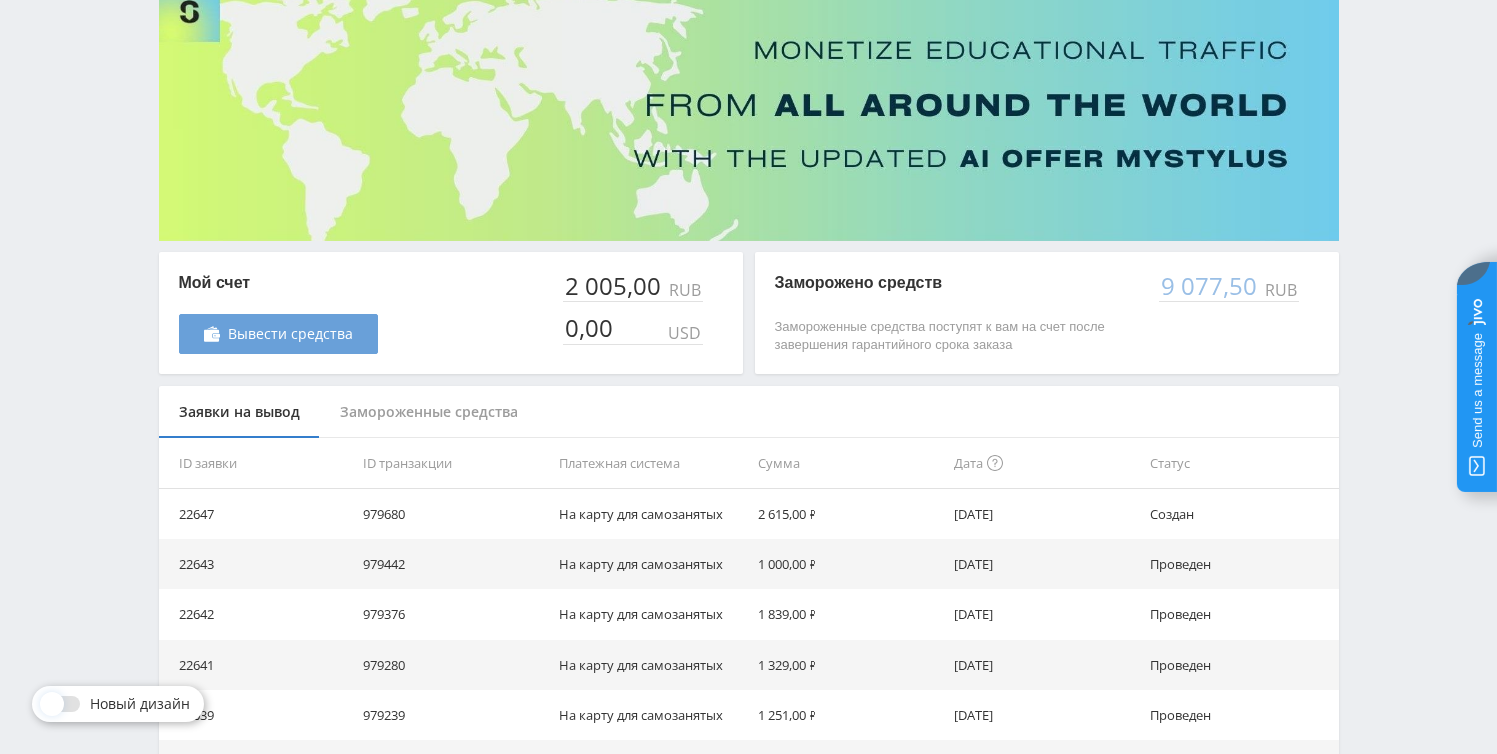 click on "Вывести средства" at bounding box center (278, 334) 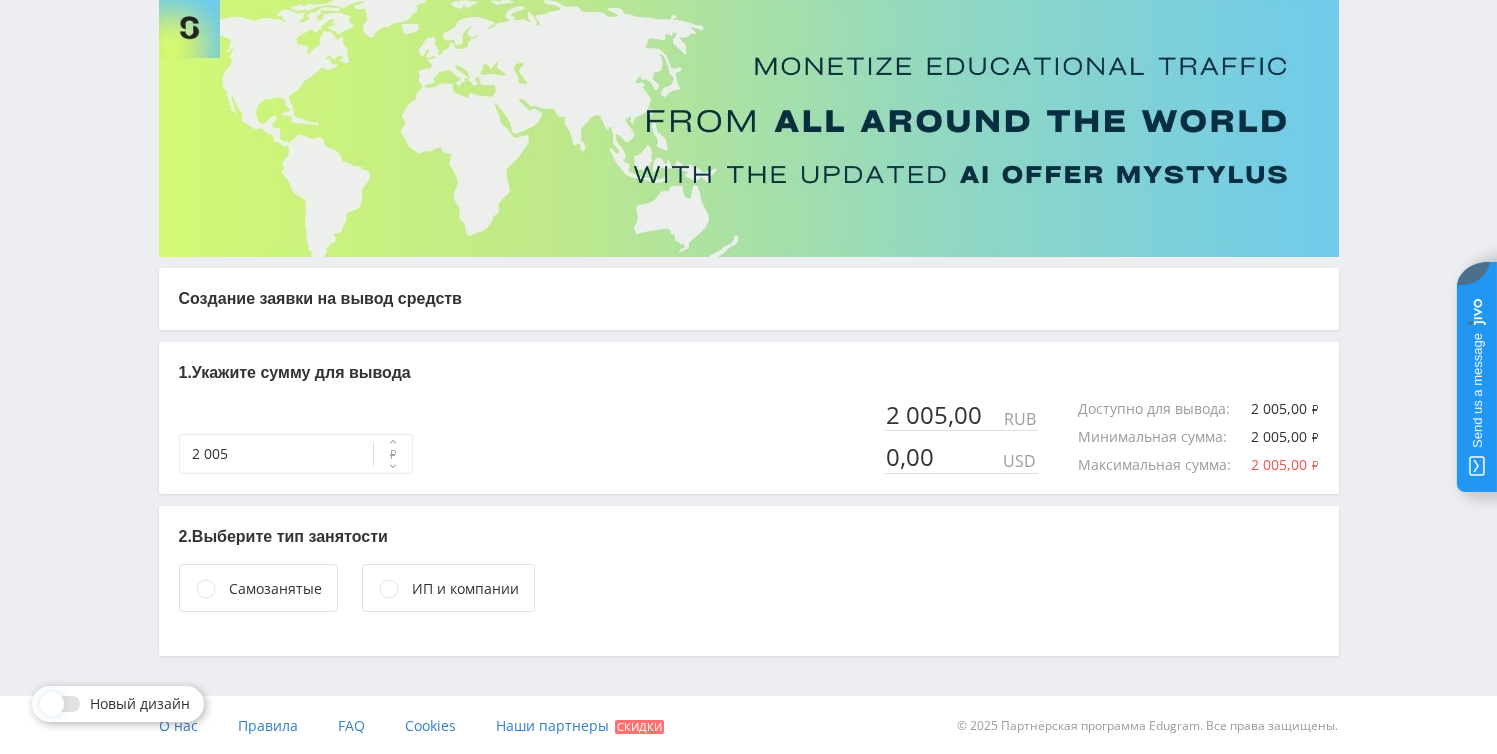 scroll, scrollTop: 143, scrollLeft: 0, axis: vertical 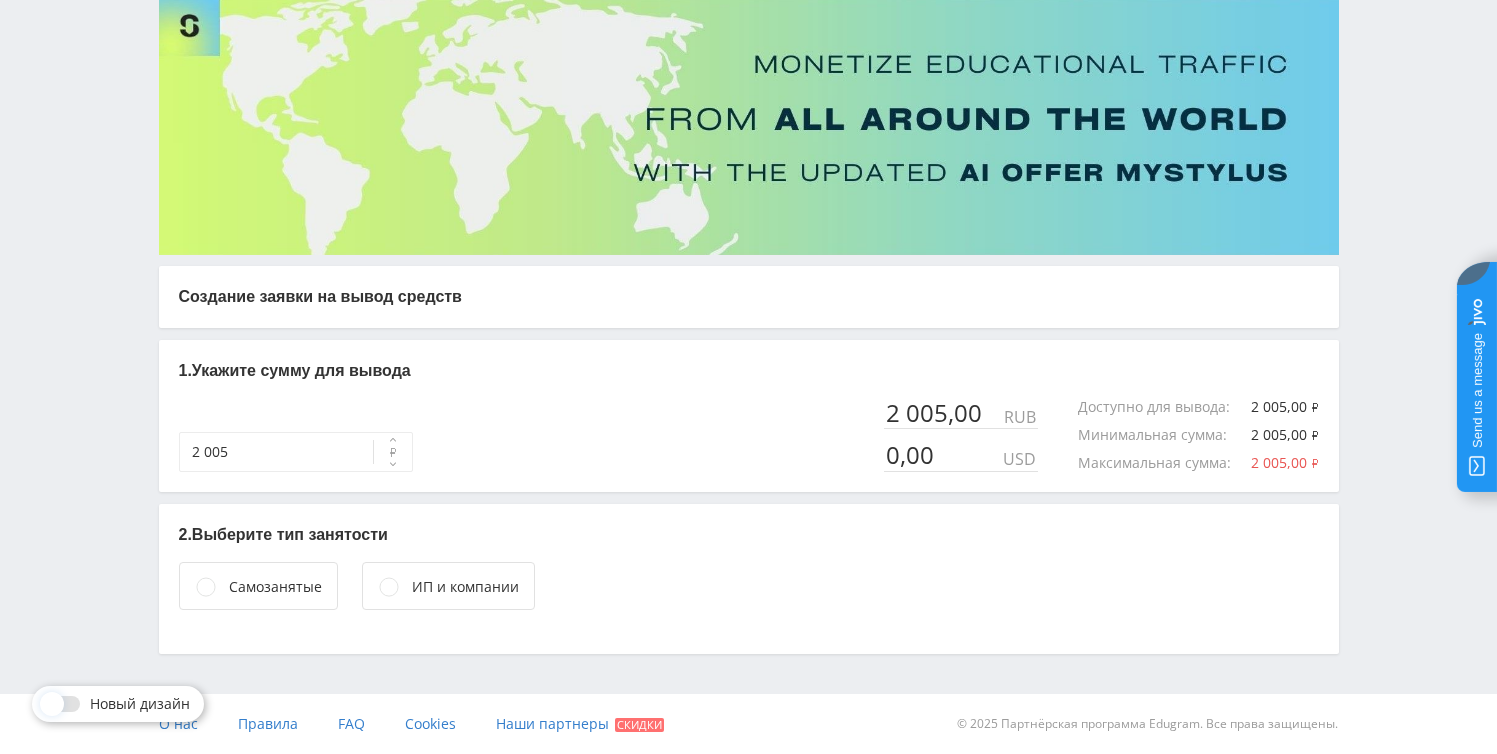 click on "Самозанятые" at bounding box center (275, 587) 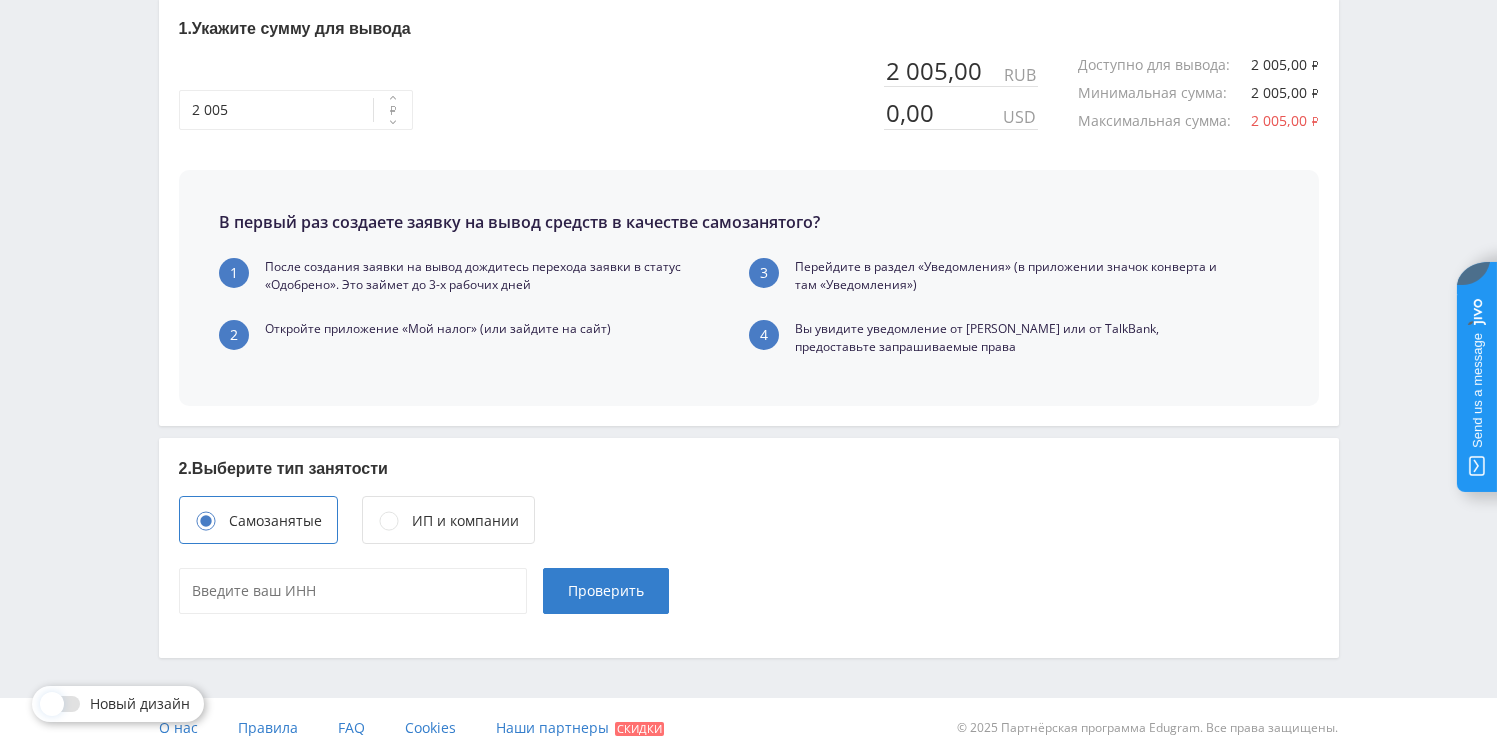 scroll, scrollTop: 489, scrollLeft: 0, axis: vertical 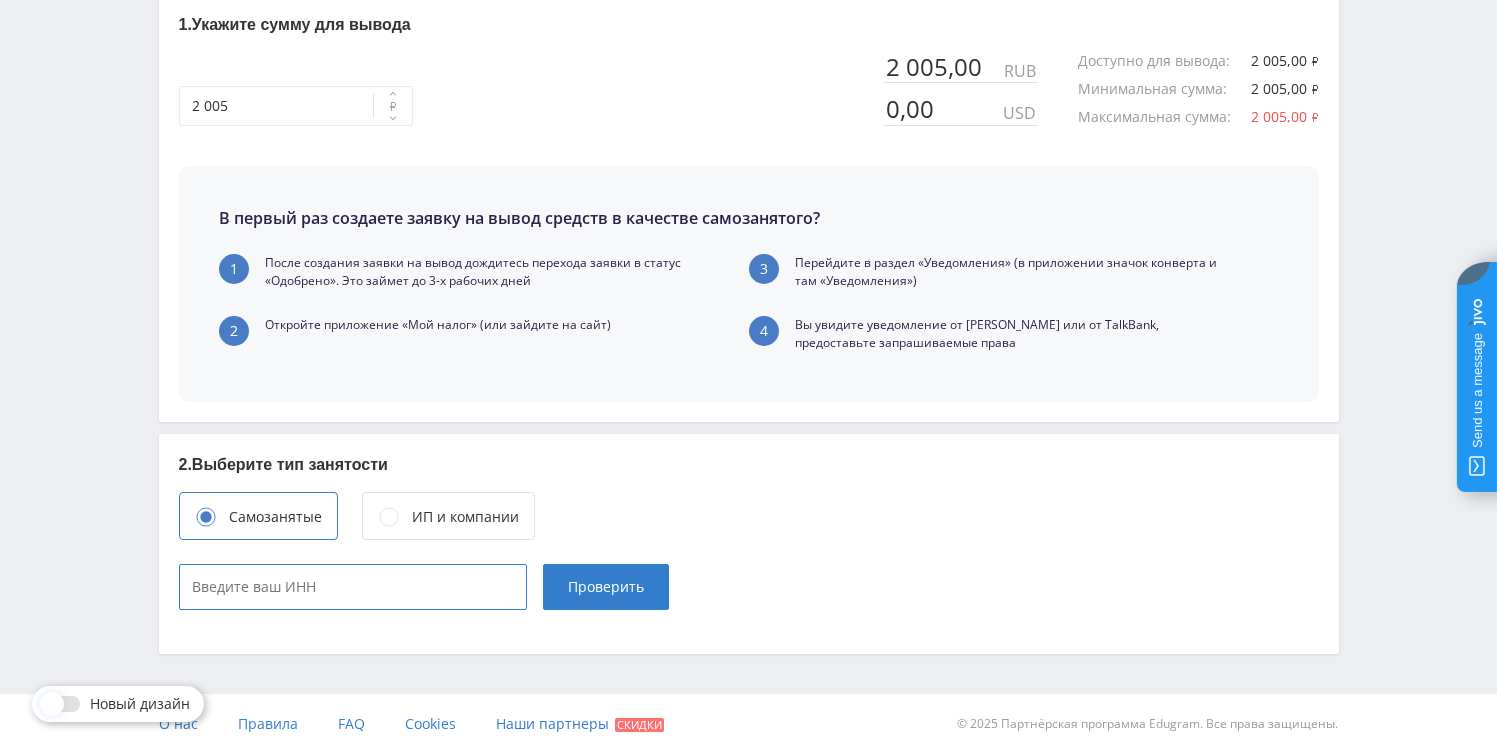 type on "____________" 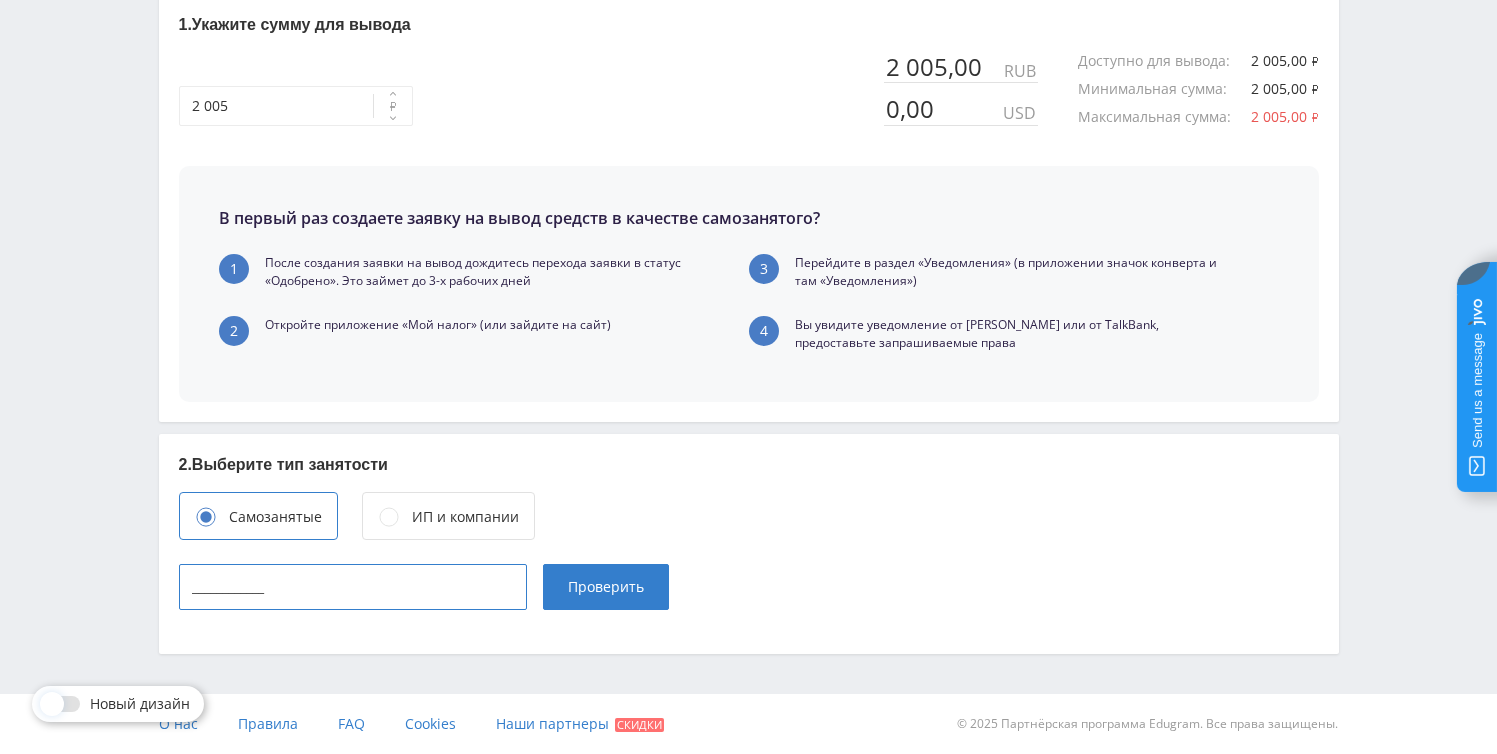 click on "____________" at bounding box center [353, 587] 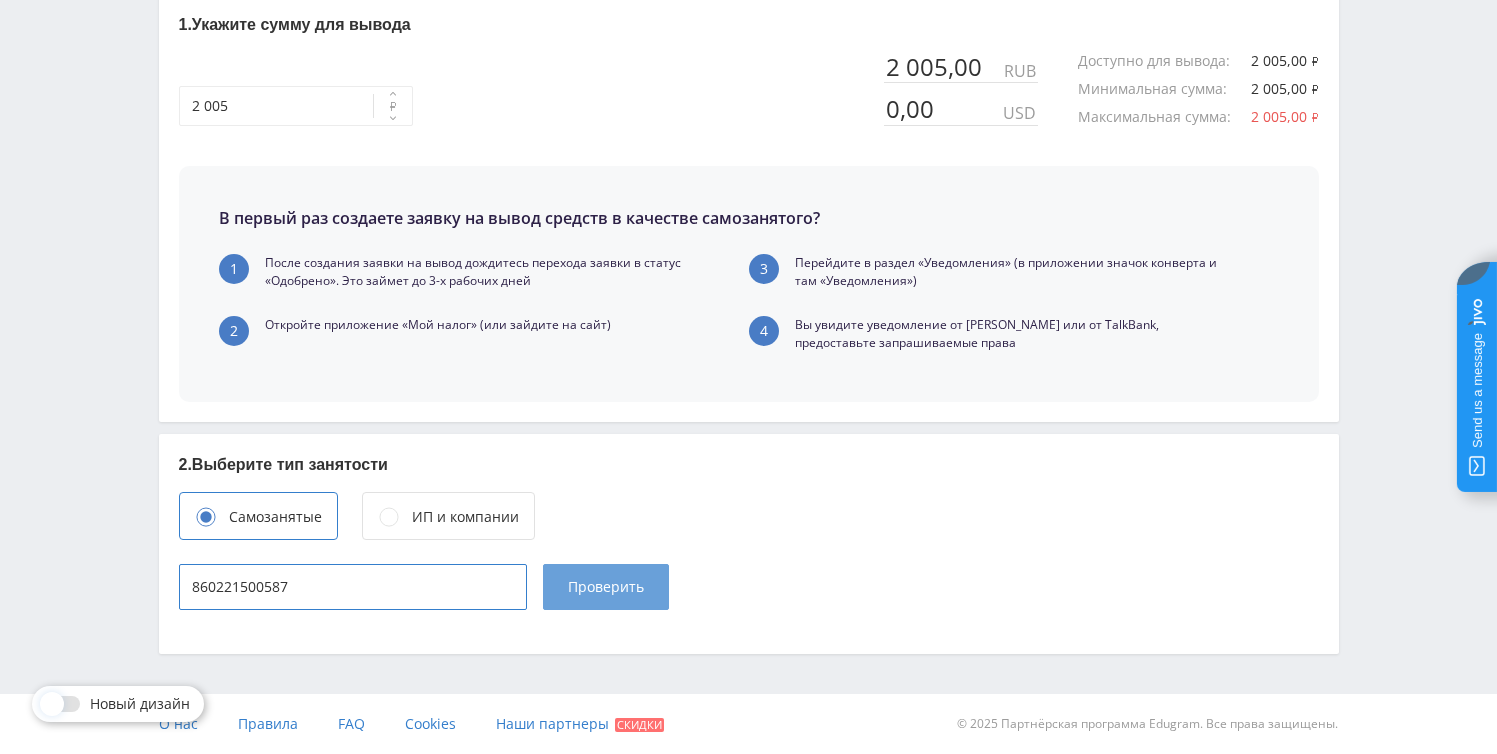 type on "860221500587" 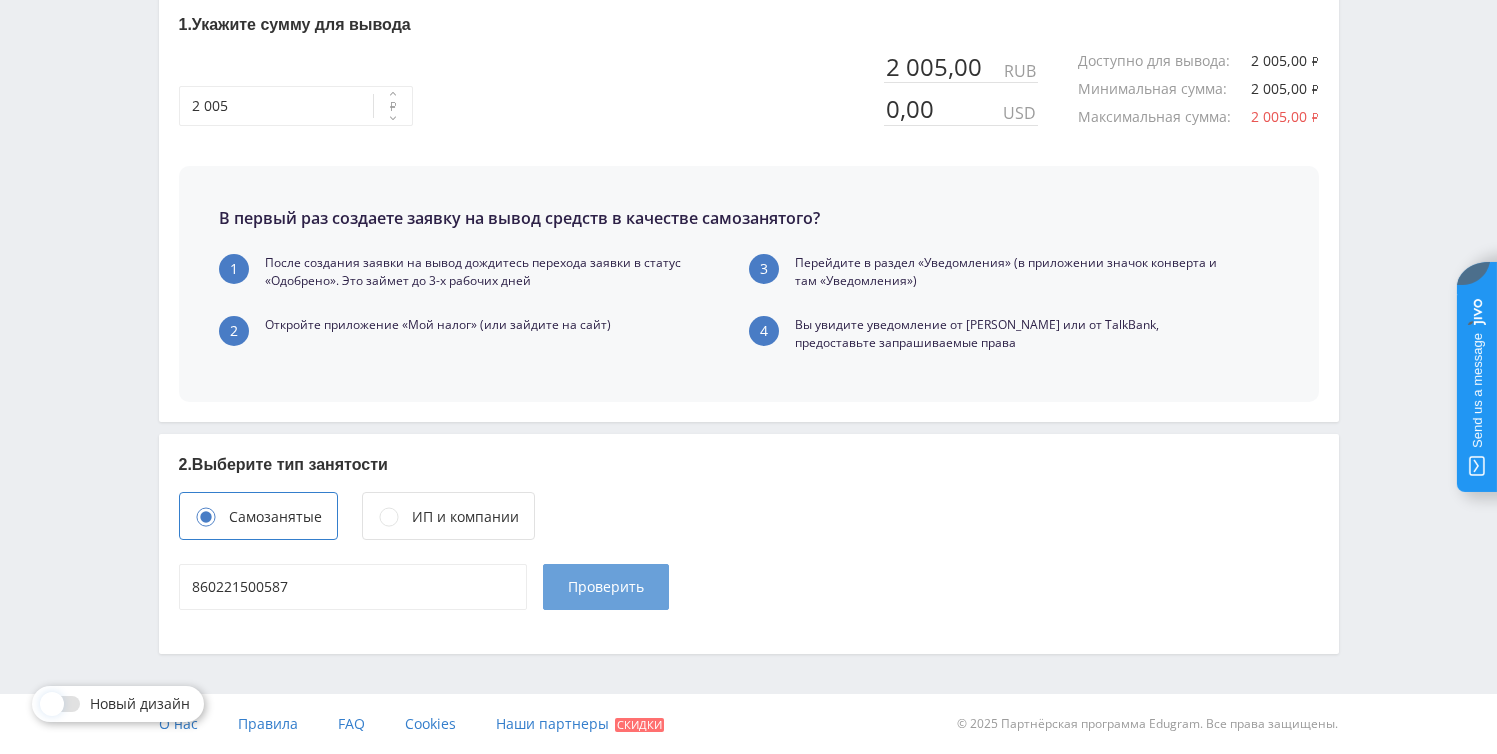 click on "Проверить" at bounding box center (606, 587) 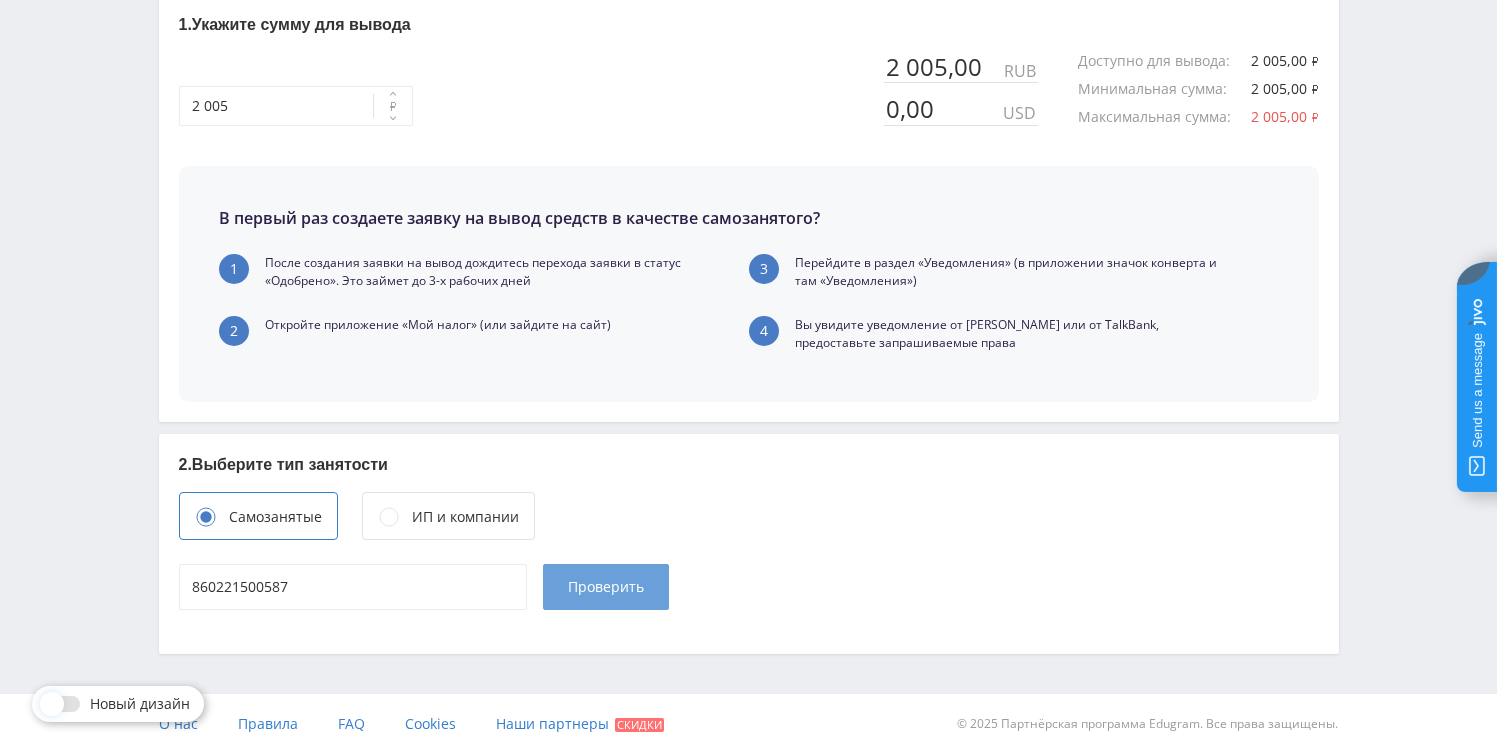 click on "Проверить" at bounding box center (606, 587) 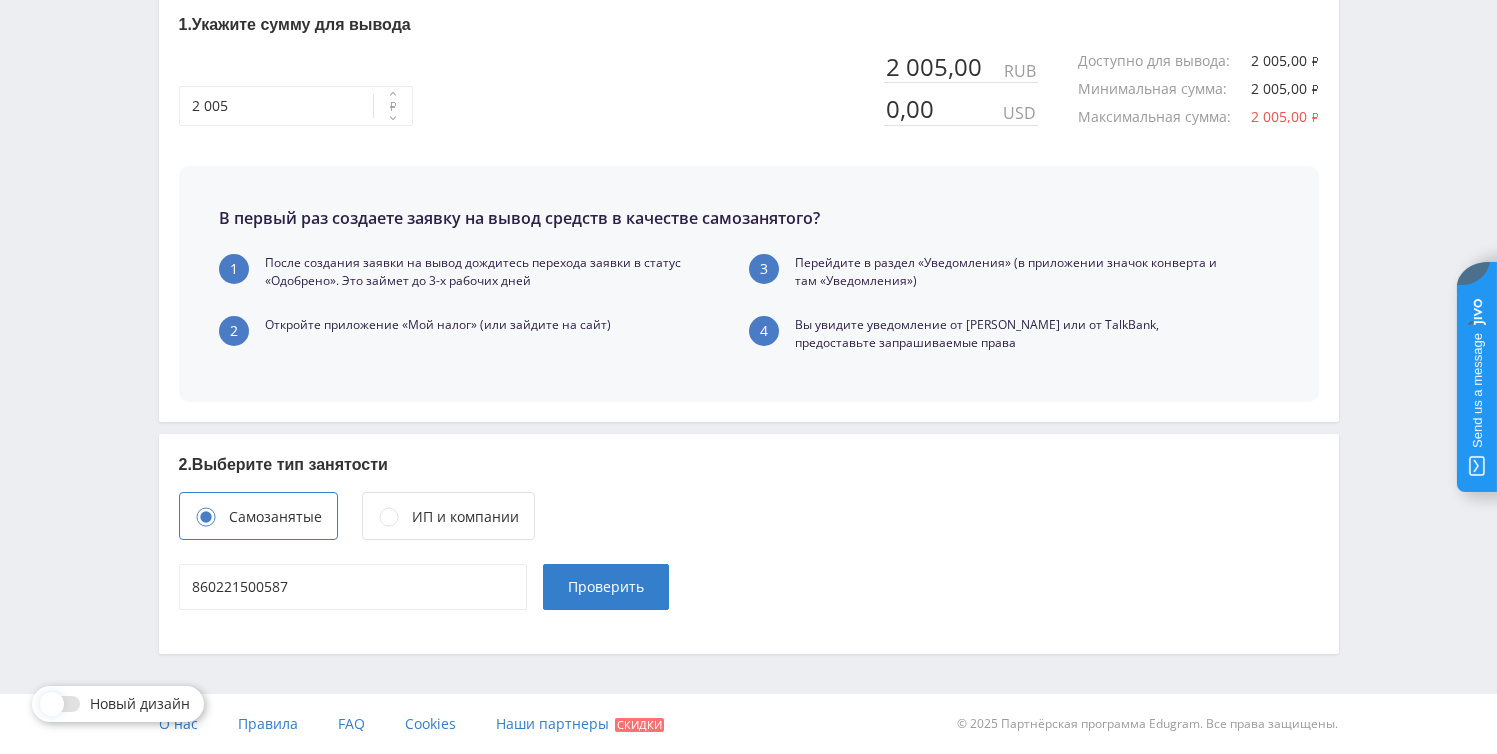 type 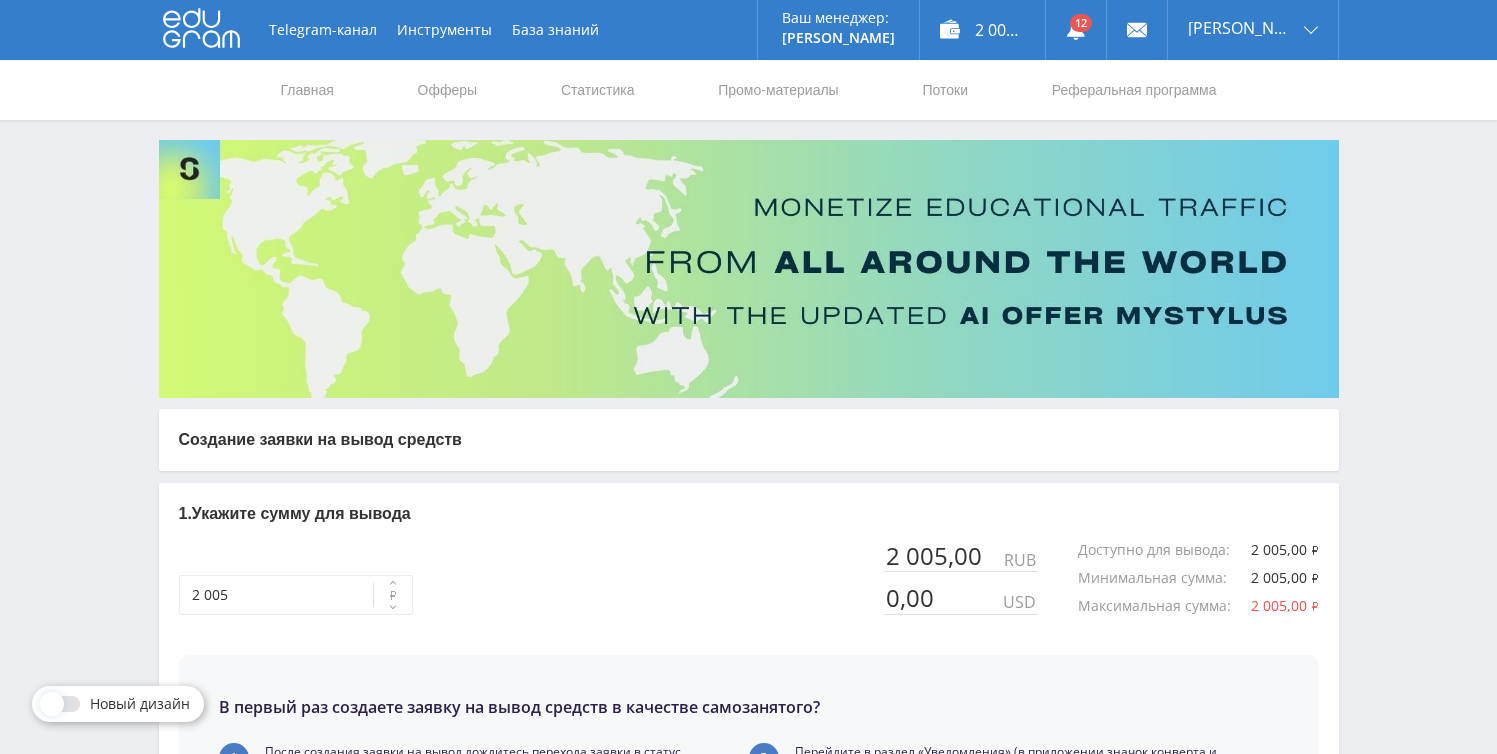 scroll, scrollTop: 489, scrollLeft: 0, axis: vertical 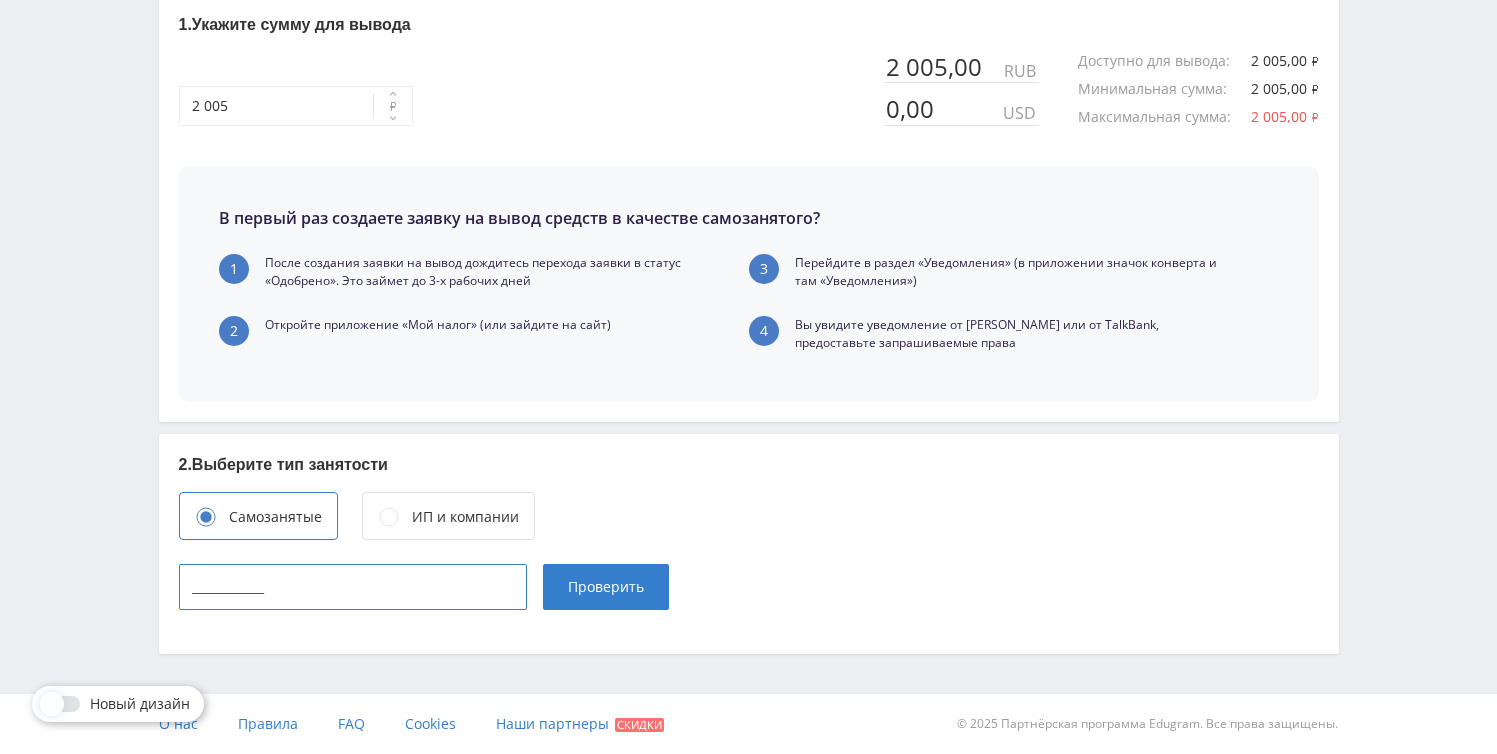 click on "____________" at bounding box center [353, 587] 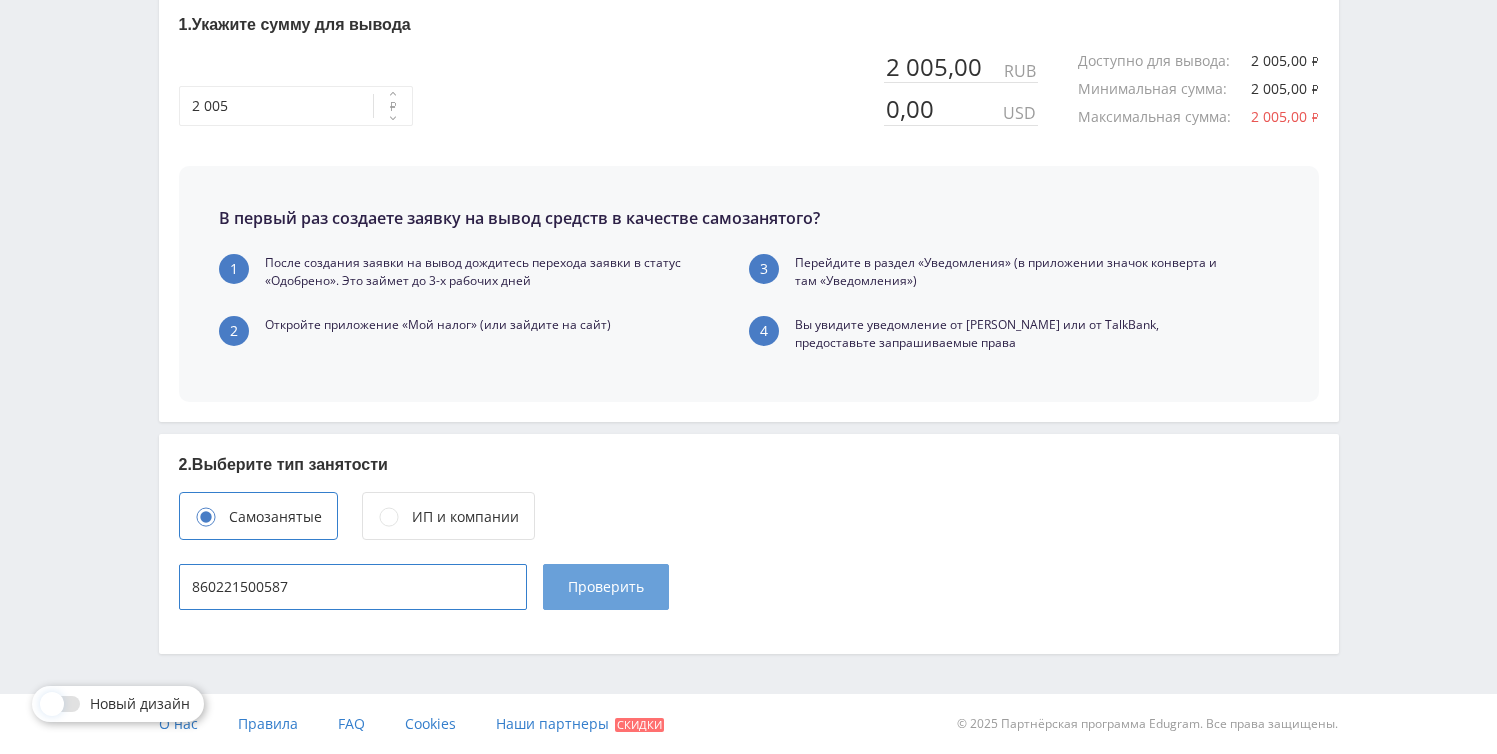 type on "860221500587" 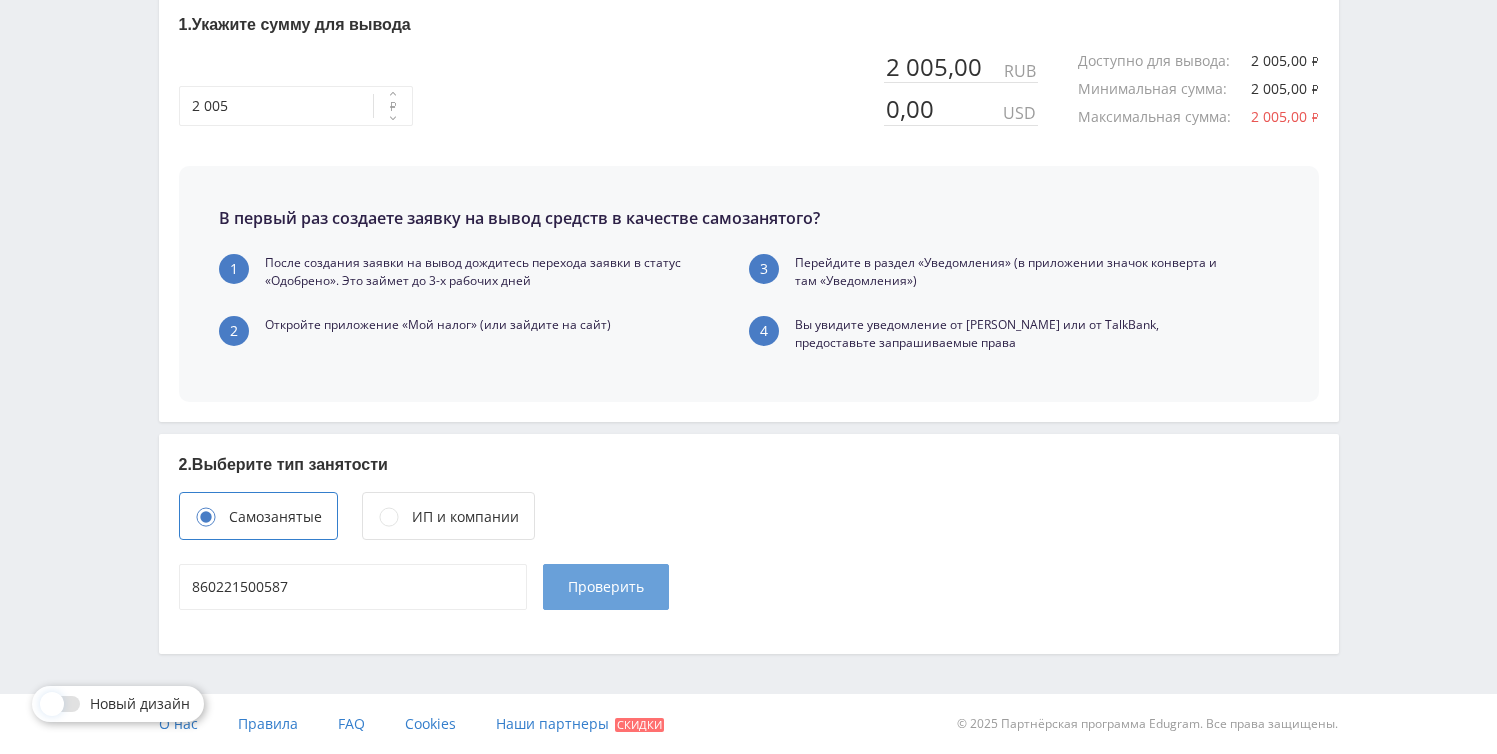 click on "Проверить" at bounding box center (606, 587) 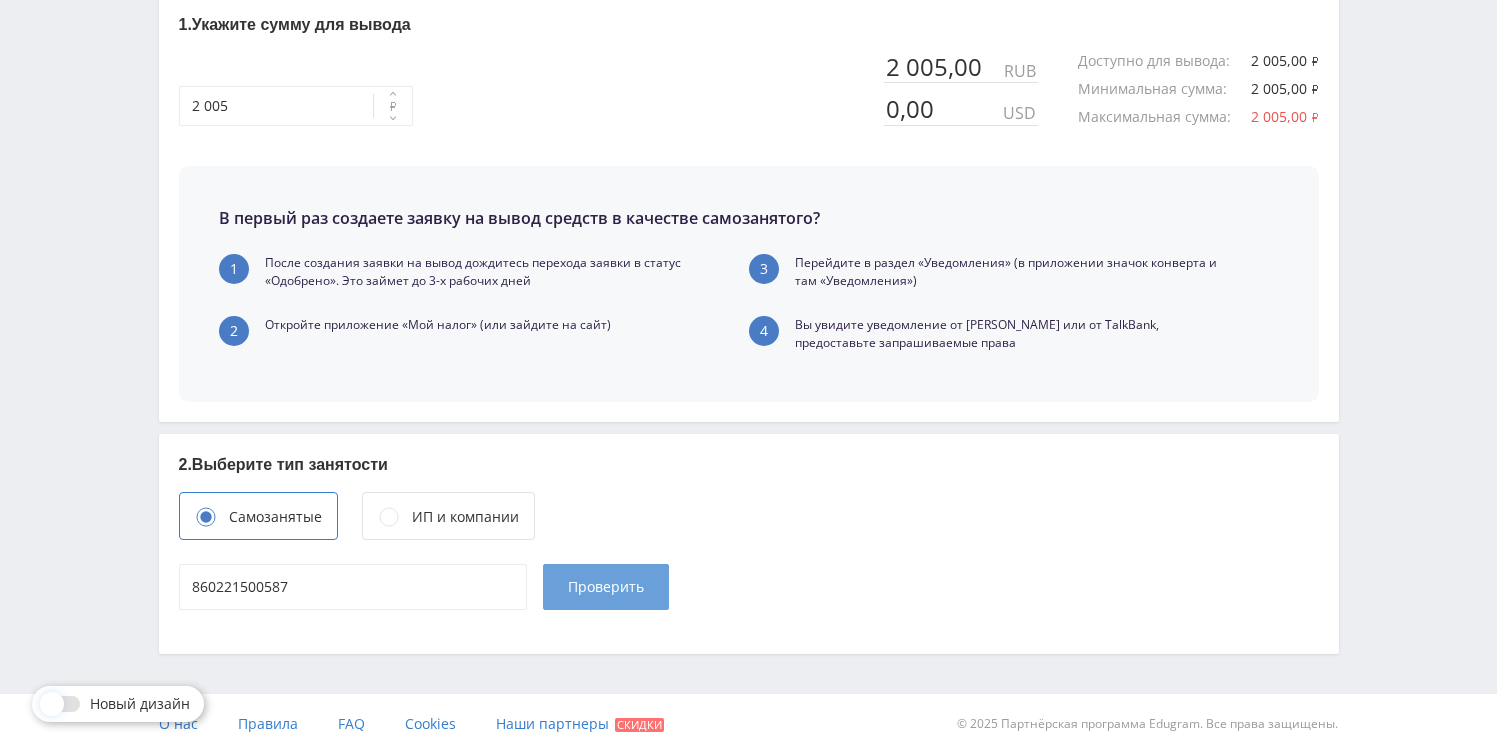 drag, startPoint x: 619, startPoint y: 612, endPoint x: 618, endPoint y: 596, distance: 16.03122 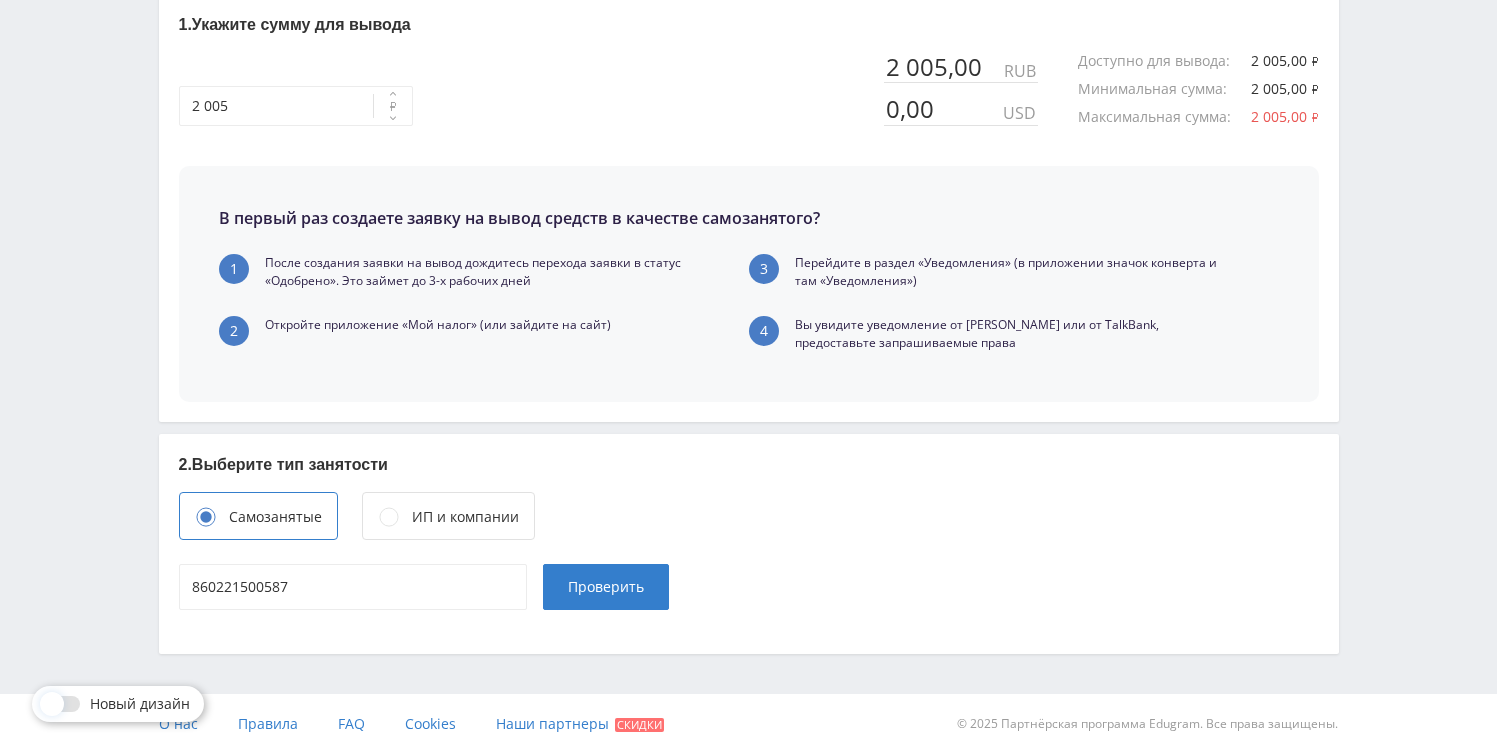 click on "ИП и компании" at bounding box center (448, 516) 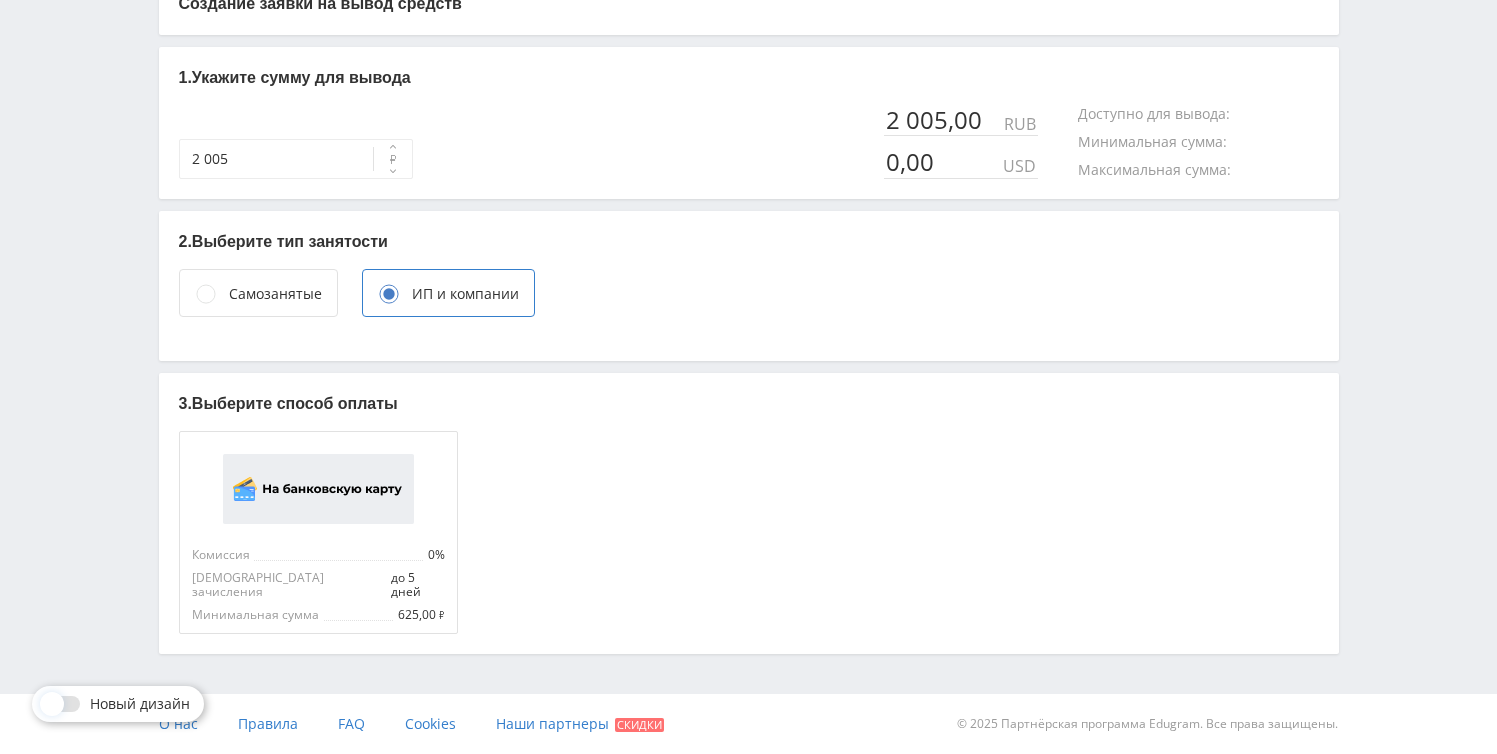 scroll, scrollTop: 422, scrollLeft: 0, axis: vertical 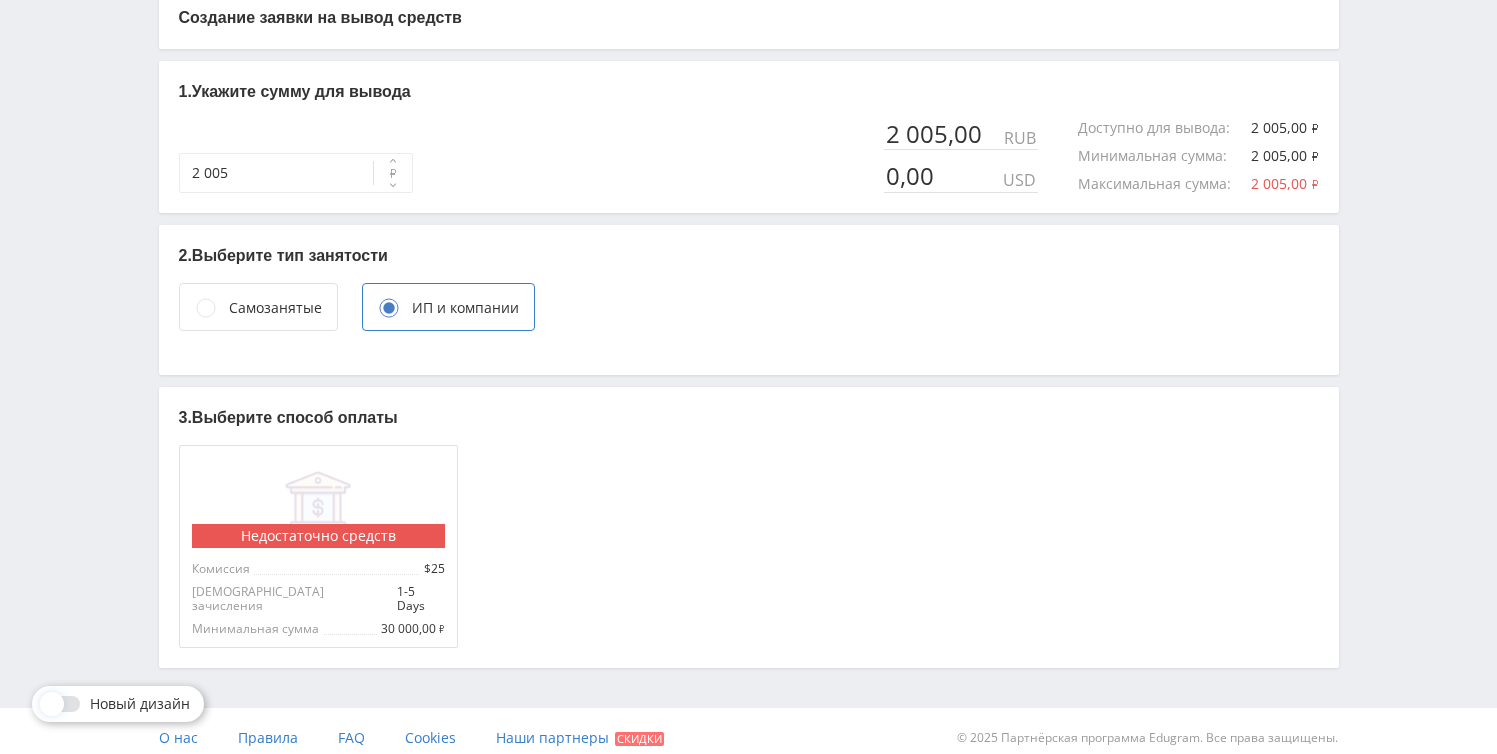 click on "Недостаточно средств" at bounding box center (318, 503) 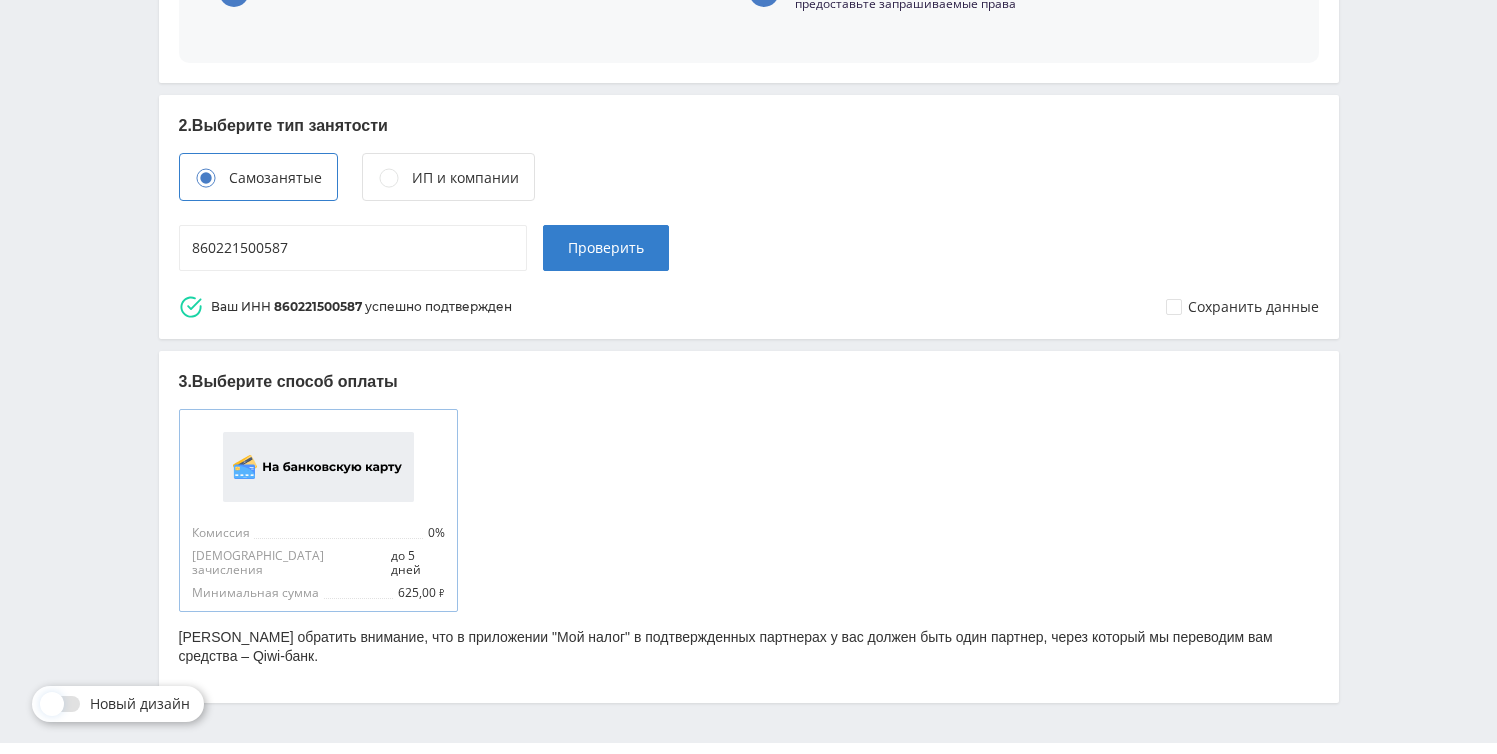 scroll, scrollTop: 863, scrollLeft: 0, axis: vertical 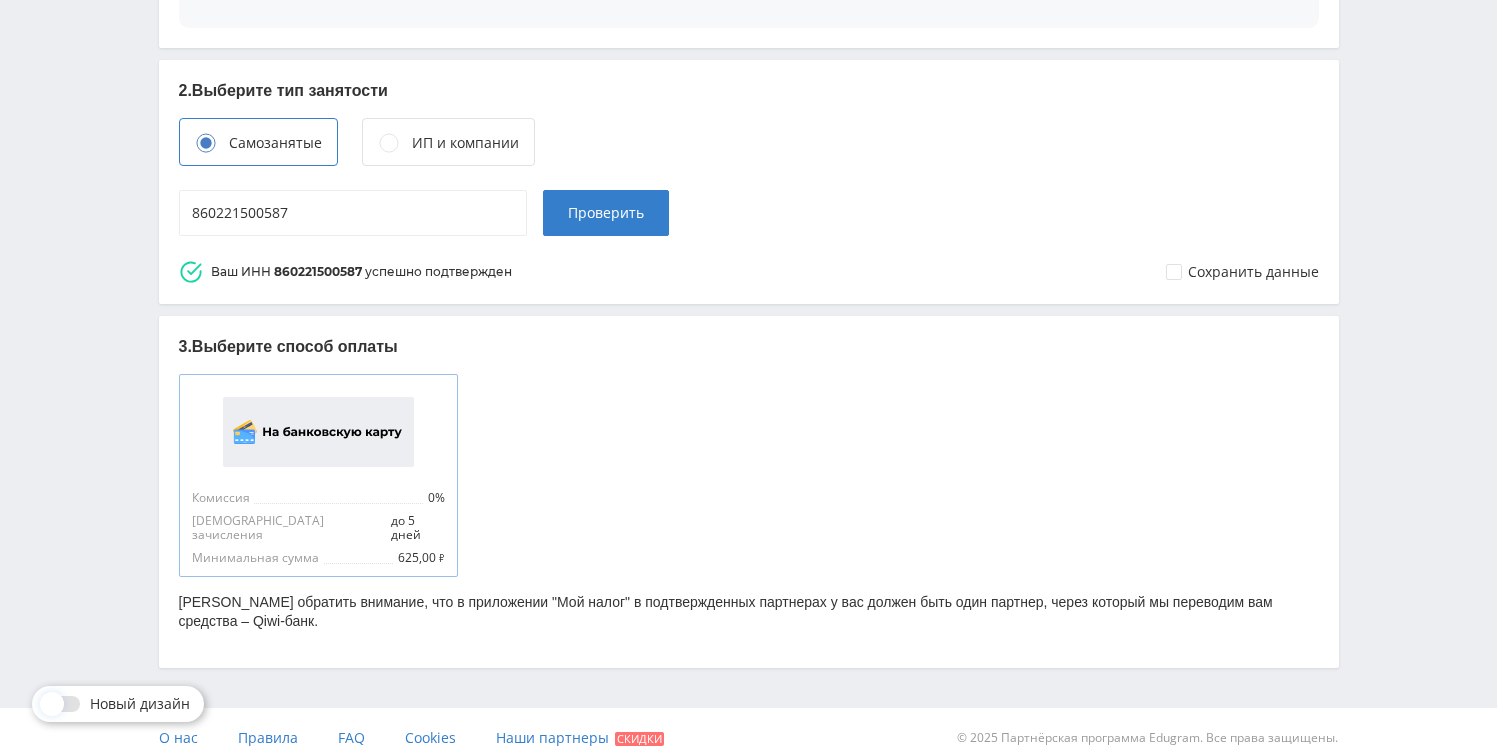 click on "Комиссия 0% Срок зачисления до 5 дней Минимальная сумма 625,00 ₽" at bounding box center (318, 475) 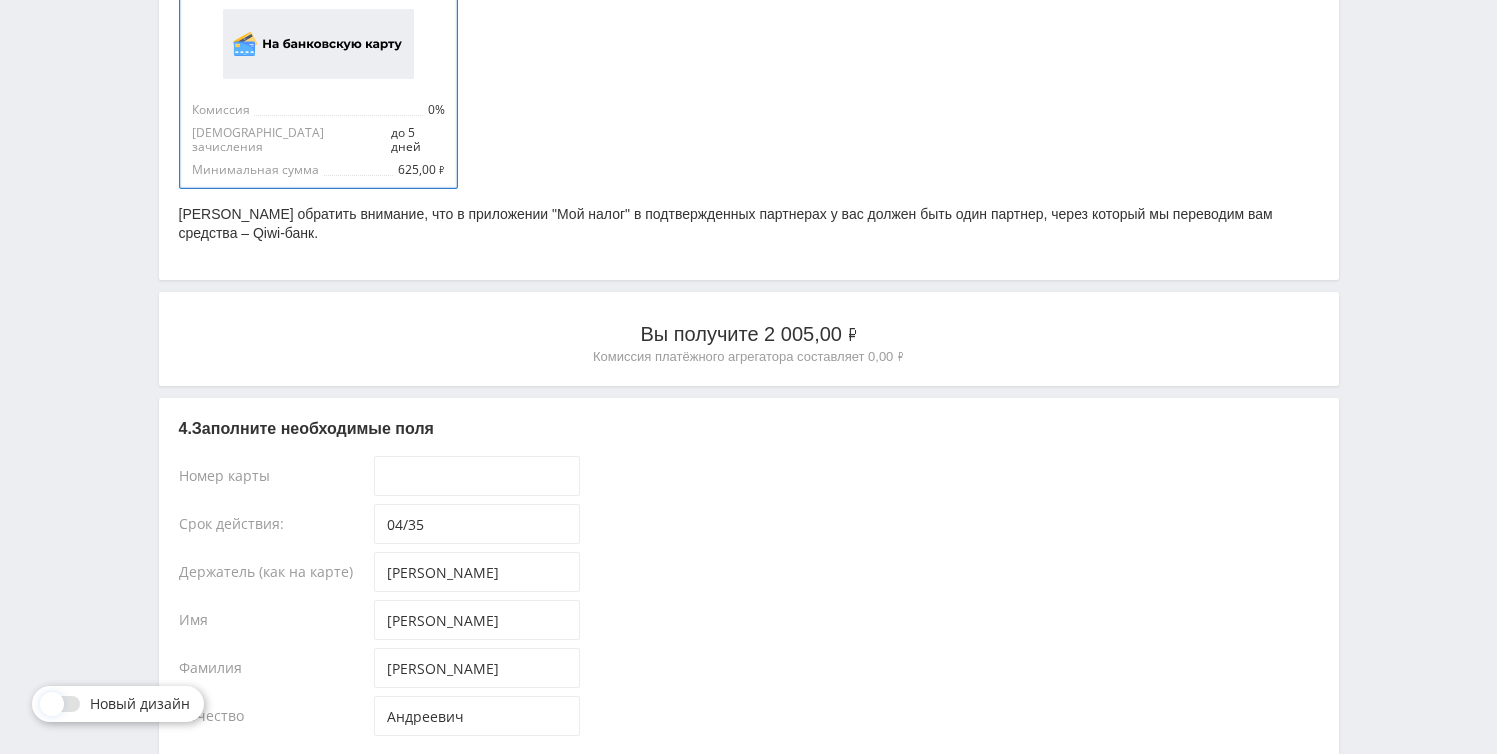 scroll, scrollTop: 1353, scrollLeft: 0, axis: vertical 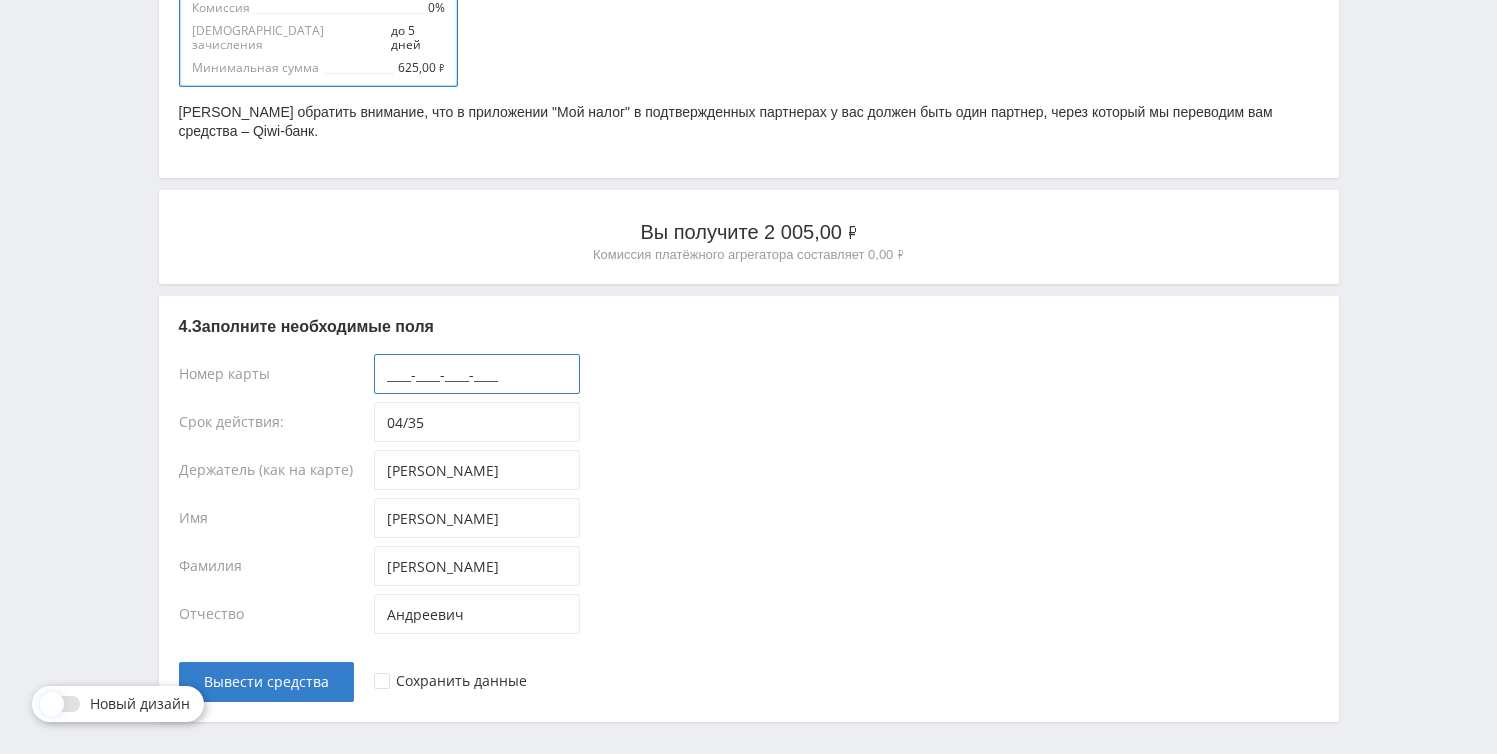 click on "____-____-____-____" at bounding box center [477, 374] 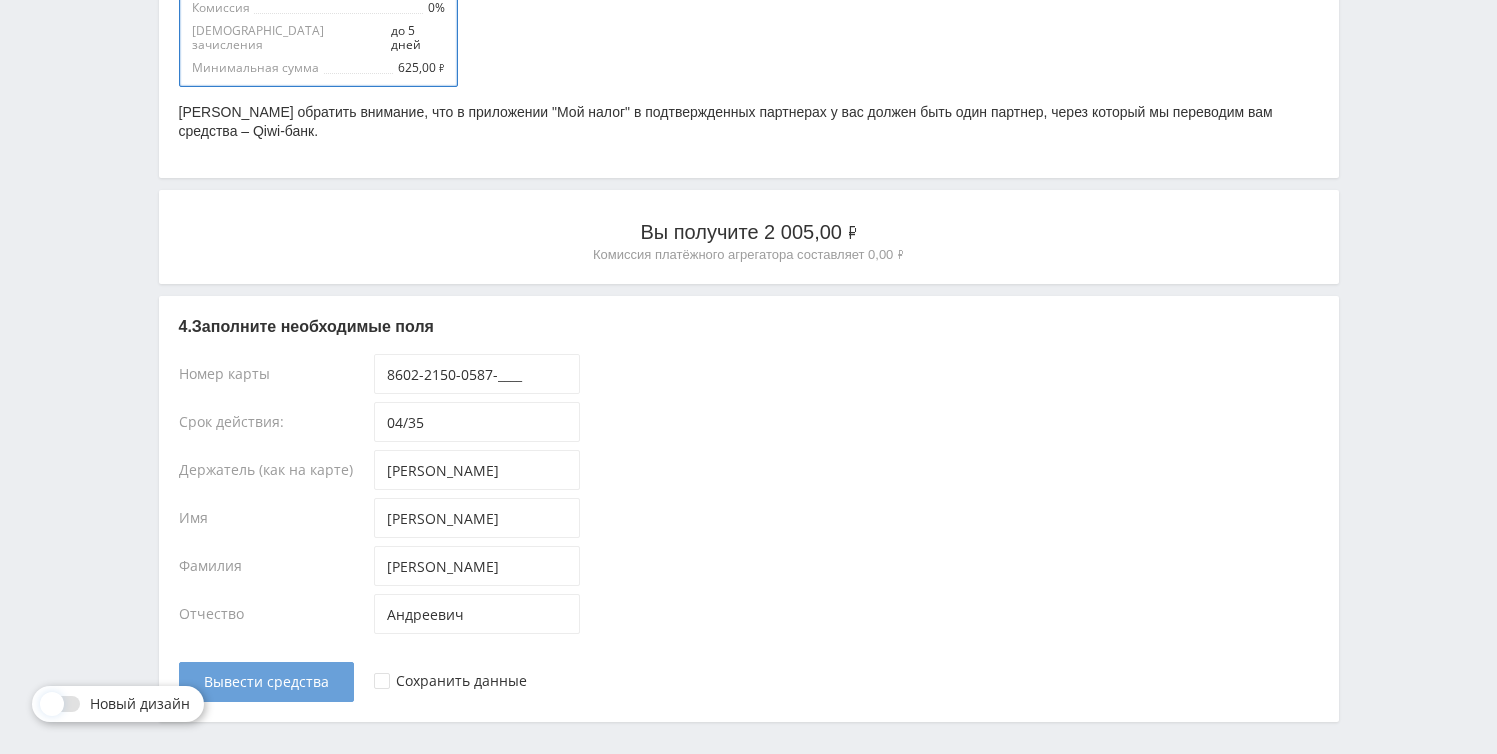 click on "Вывести средства" at bounding box center (266, 682) 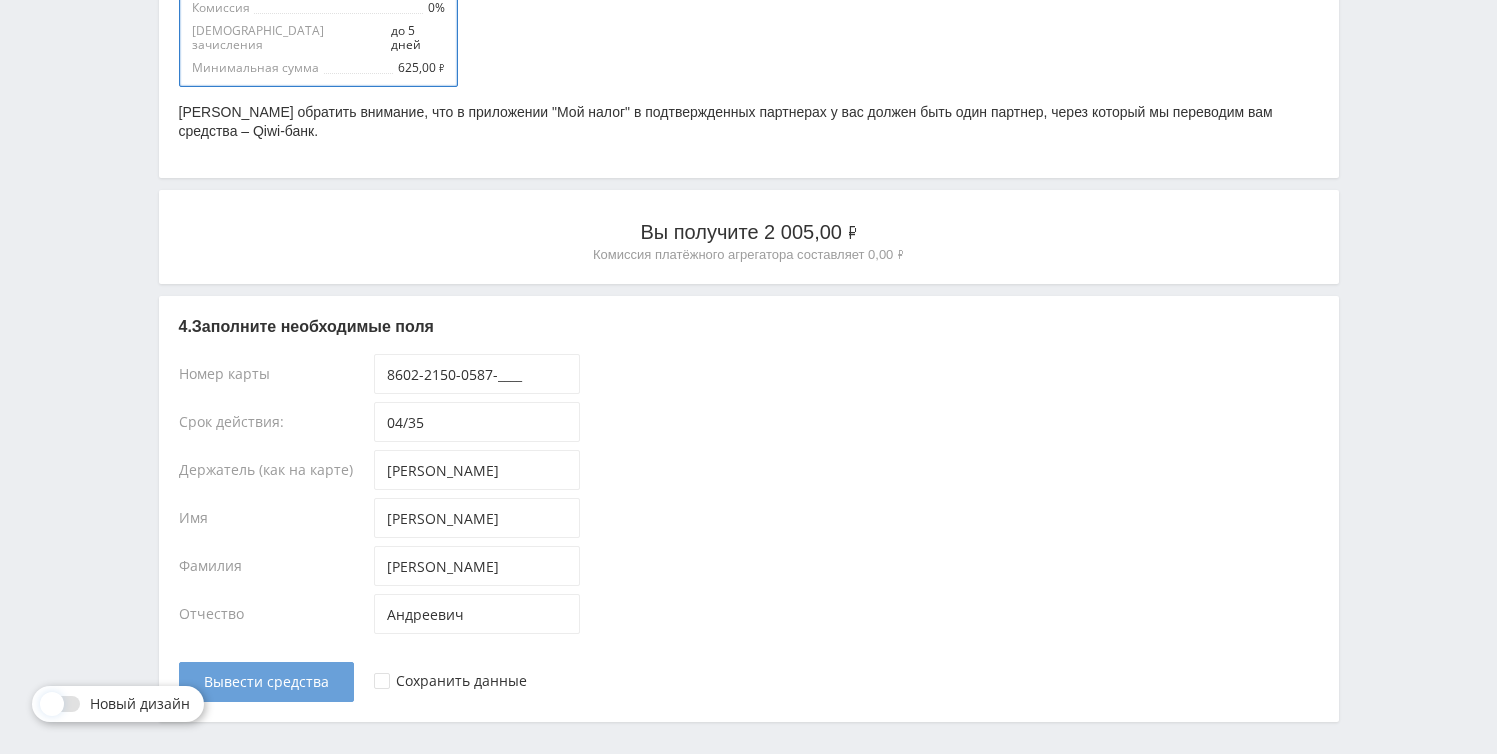 click on "Вывести средства" at bounding box center (266, 682) 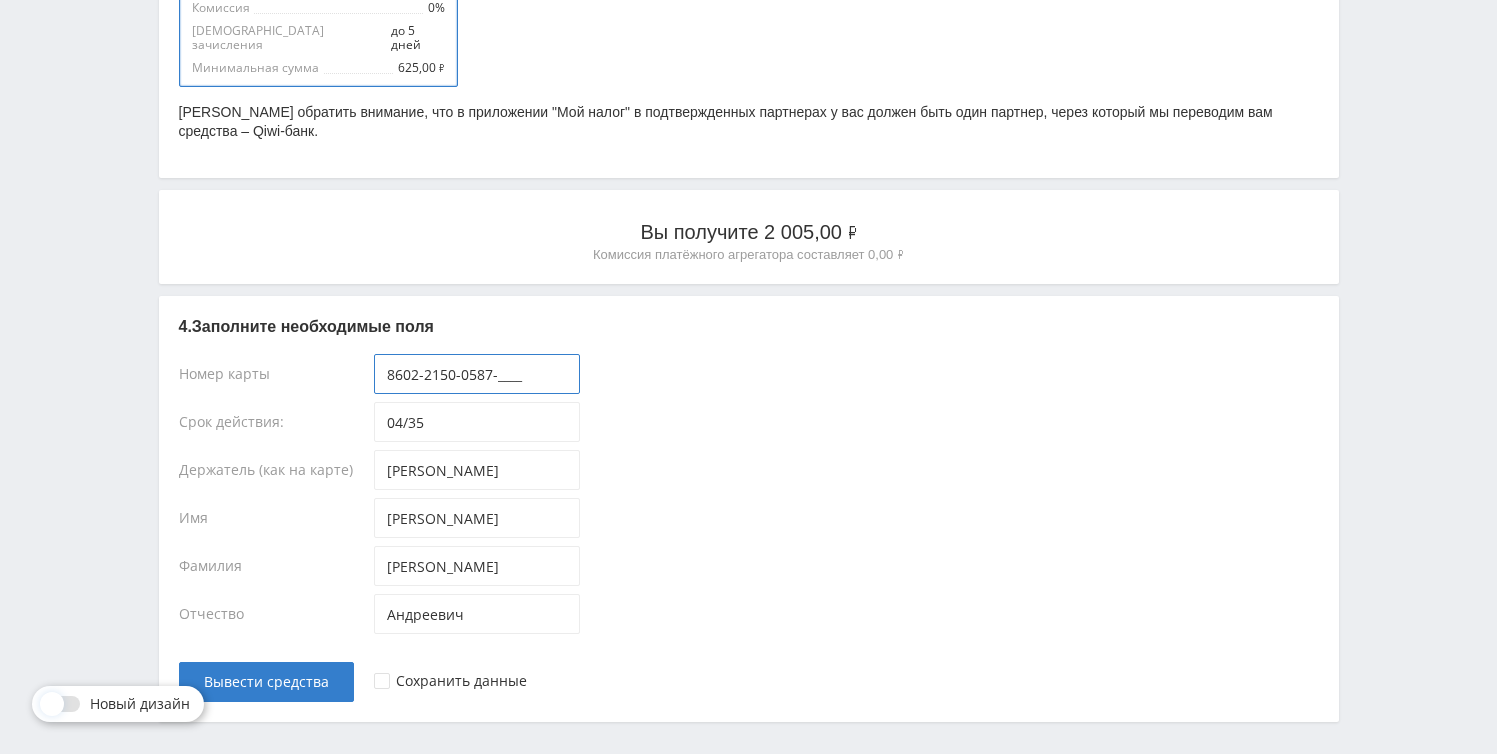 drag, startPoint x: 524, startPoint y: 355, endPoint x: 334, endPoint y: 333, distance: 191.26944 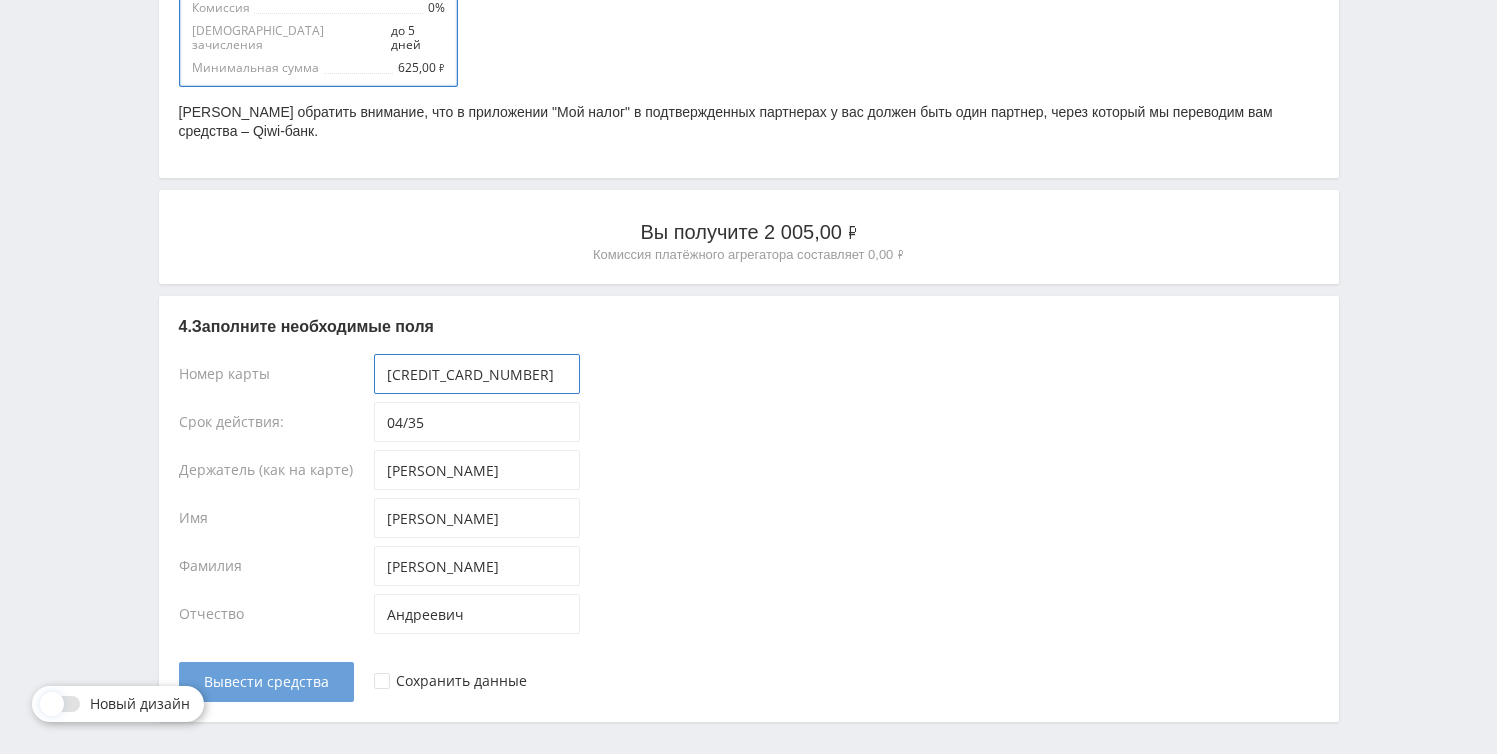 type on "[CREDIT_CARD_NUMBER]" 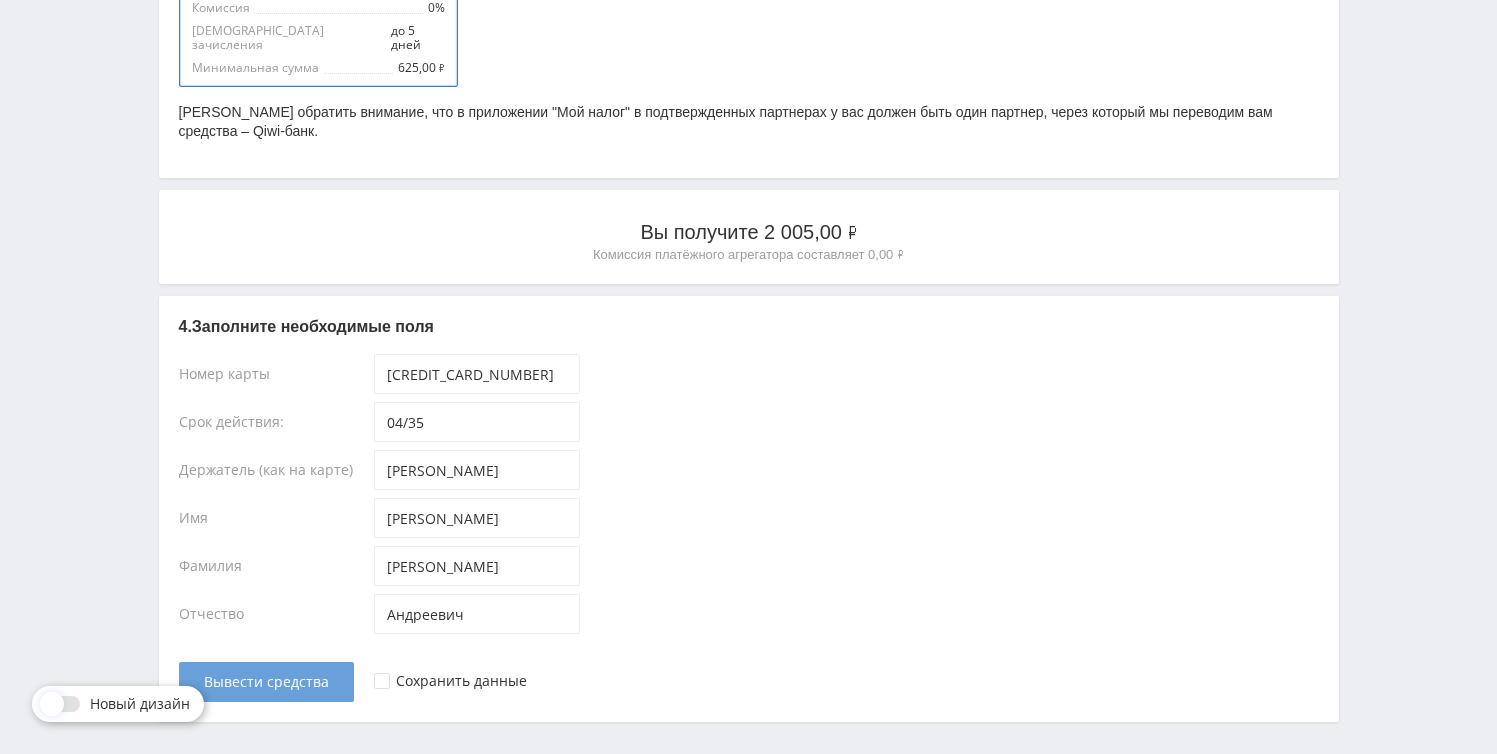 click on "Вывести средства" at bounding box center [266, 682] 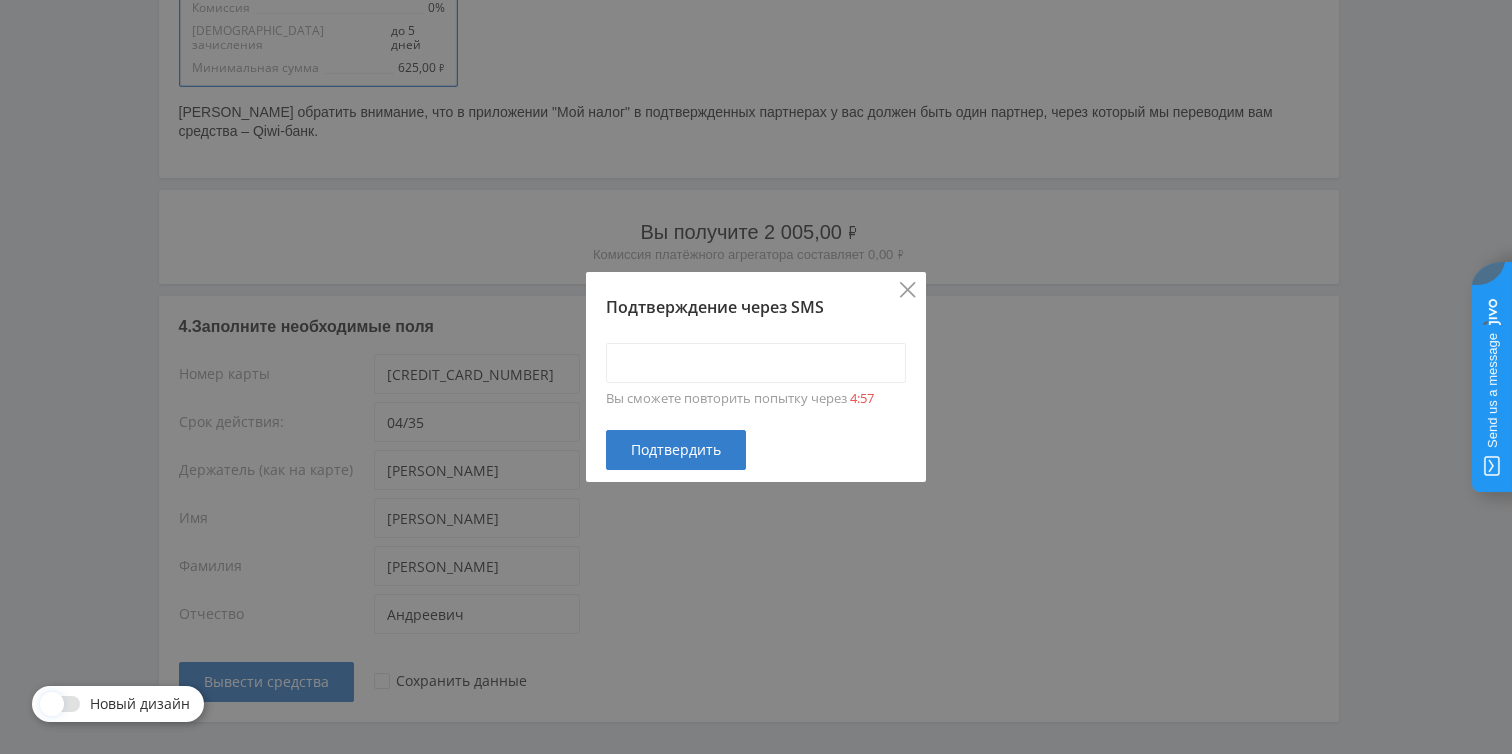 click 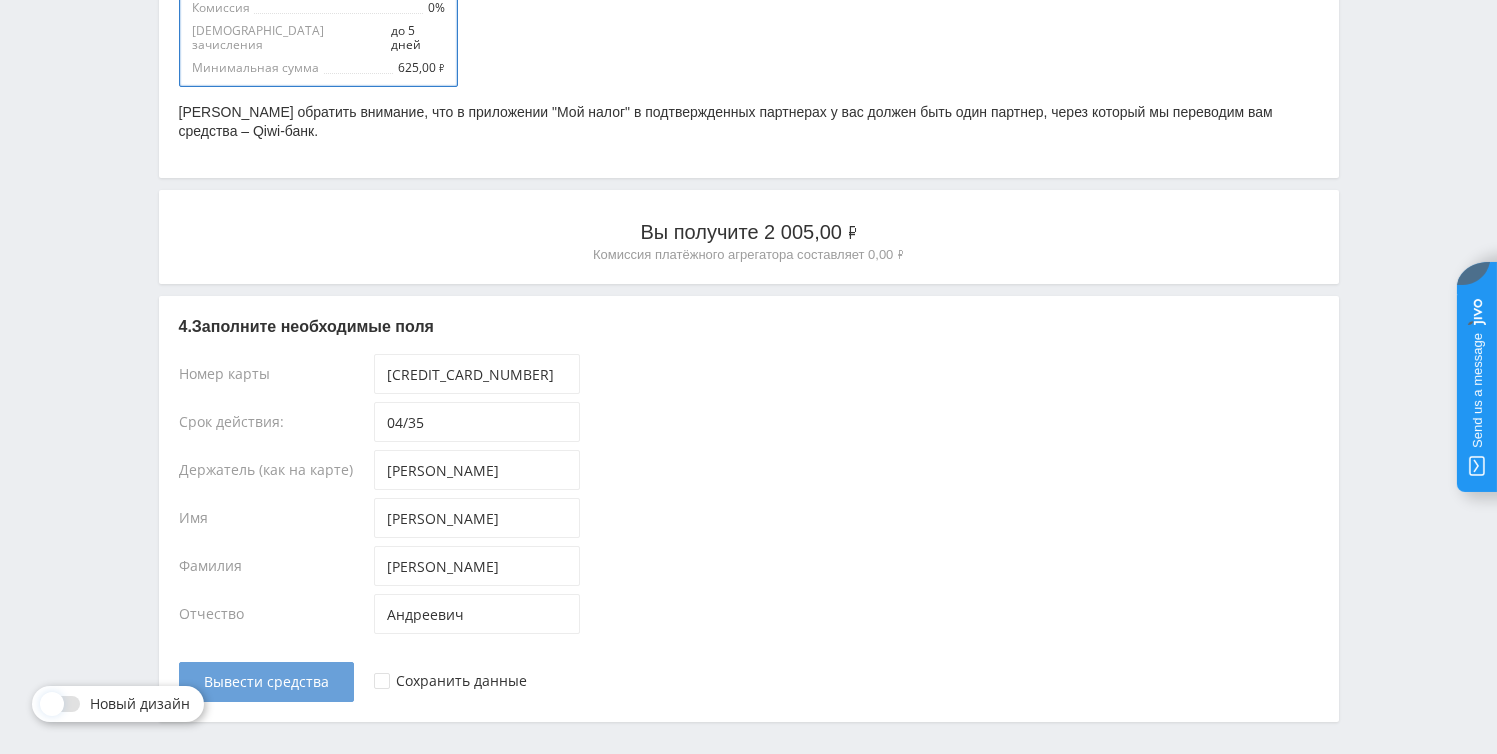click on "Вывести средства" at bounding box center (266, 682) 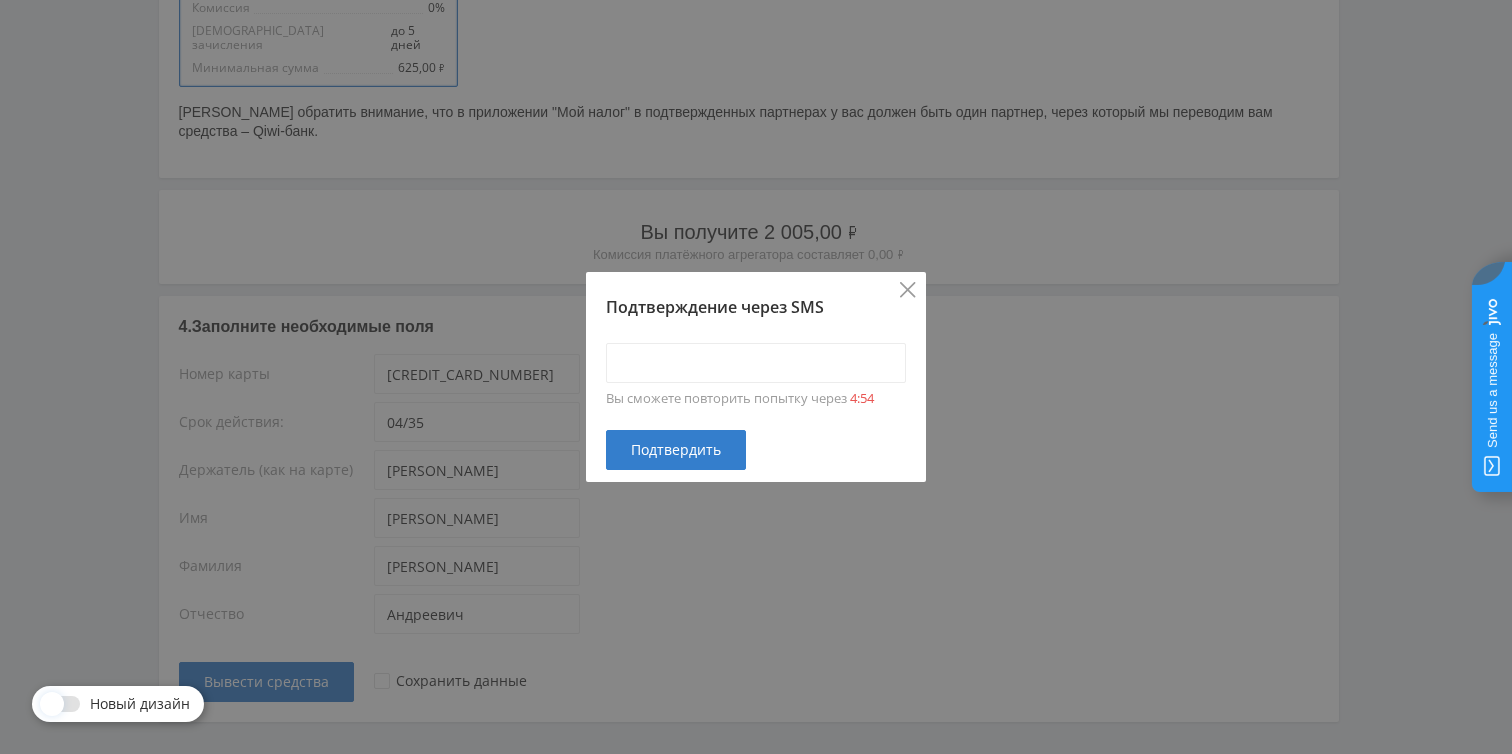 click 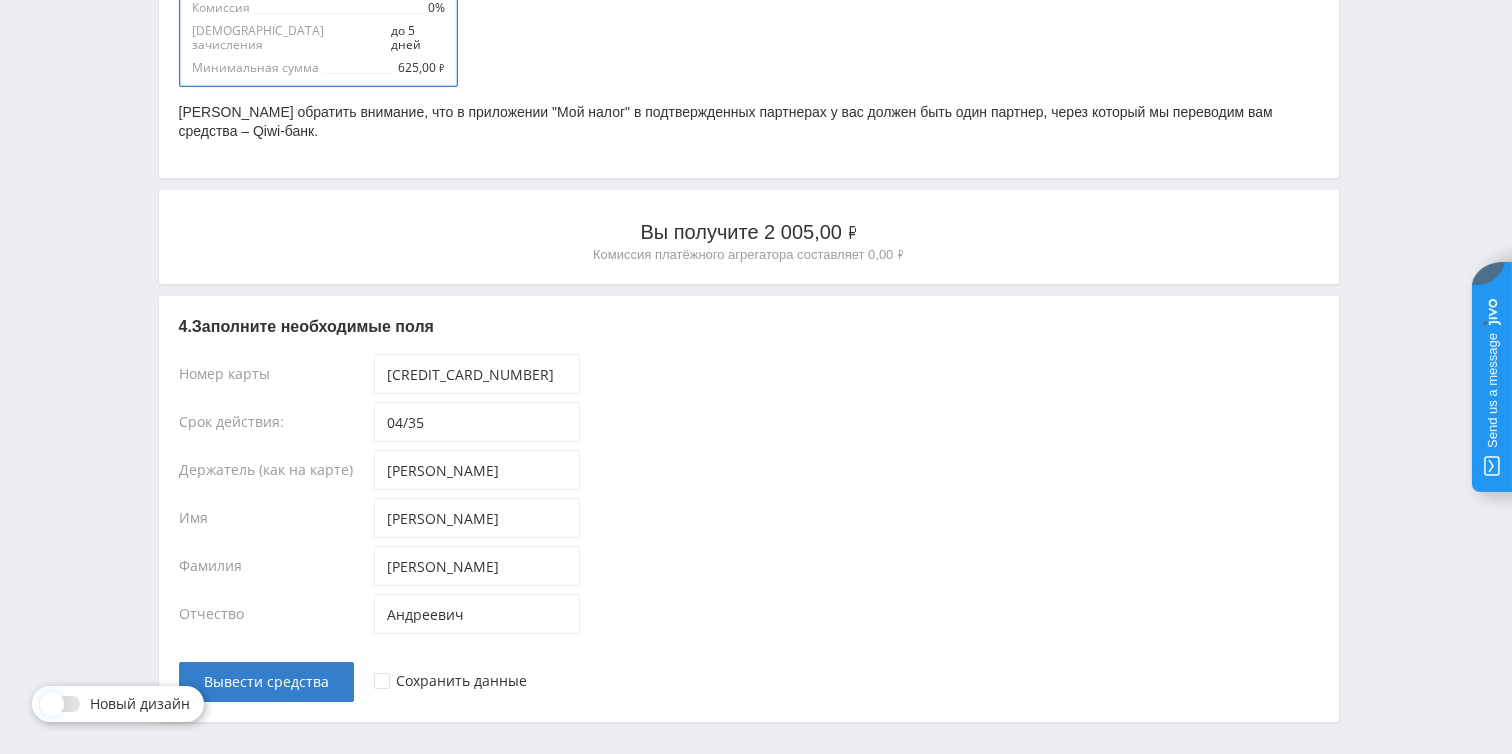 type 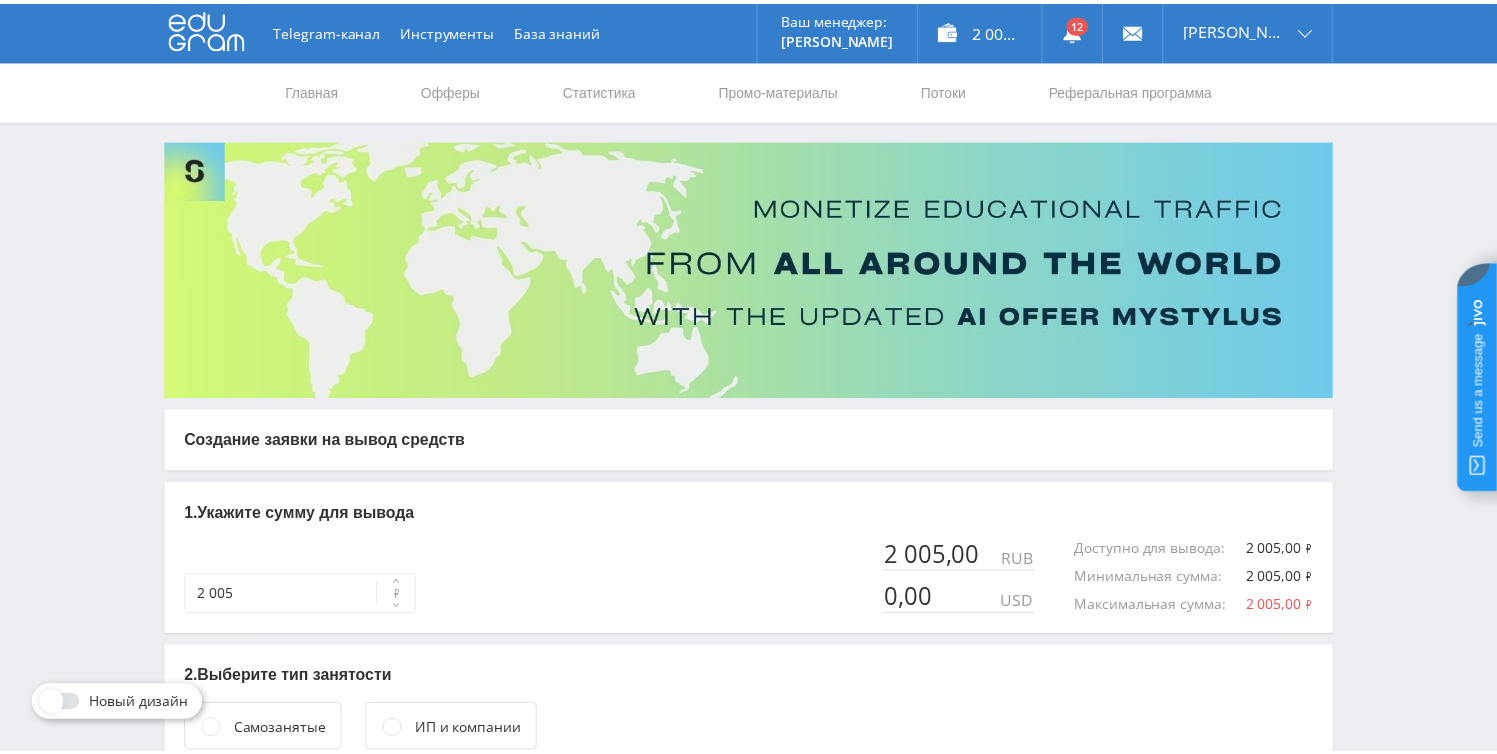 scroll, scrollTop: 143, scrollLeft: 0, axis: vertical 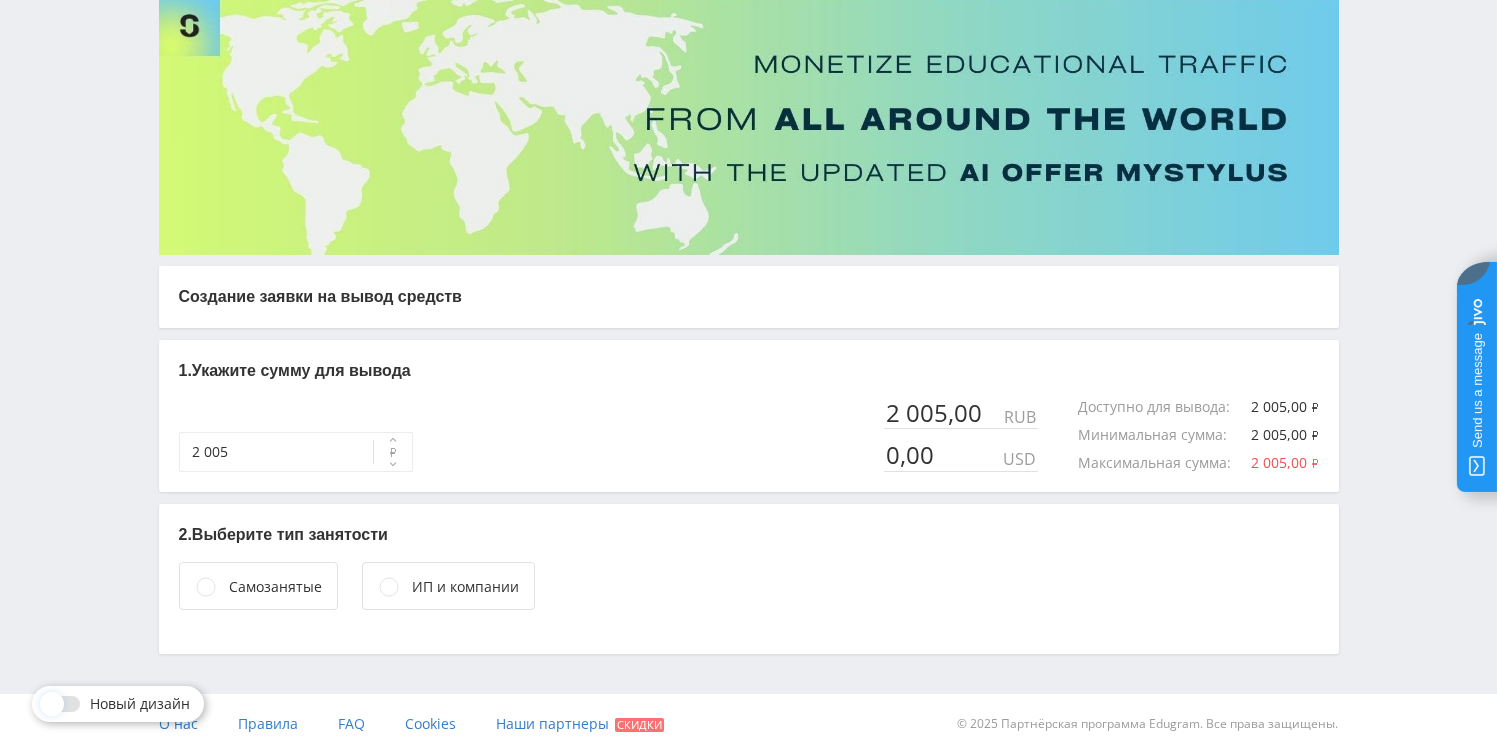 click on "Самозанятые" at bounding box center (275, 587) 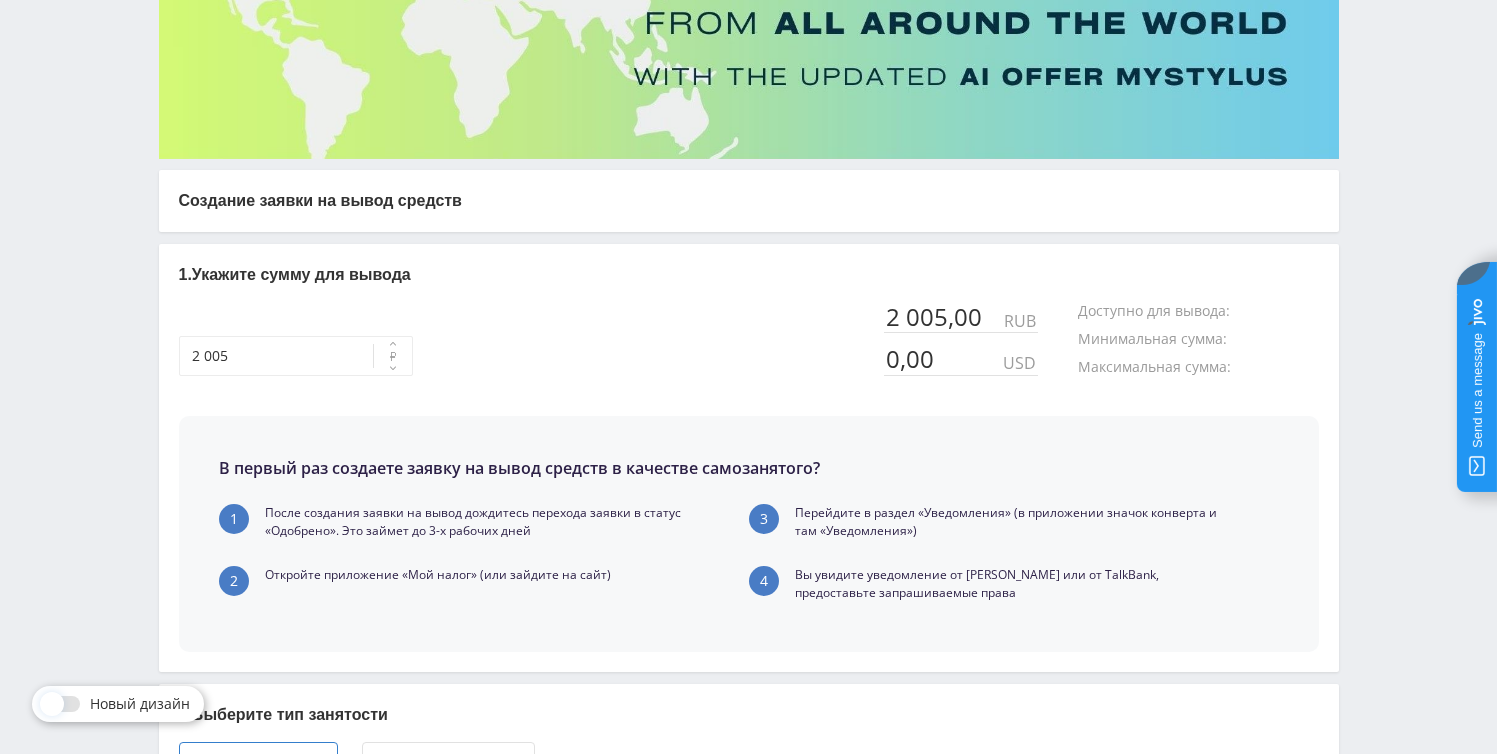 scroll, scrollTop: 489, scrollLeft: 0, axis: vertical 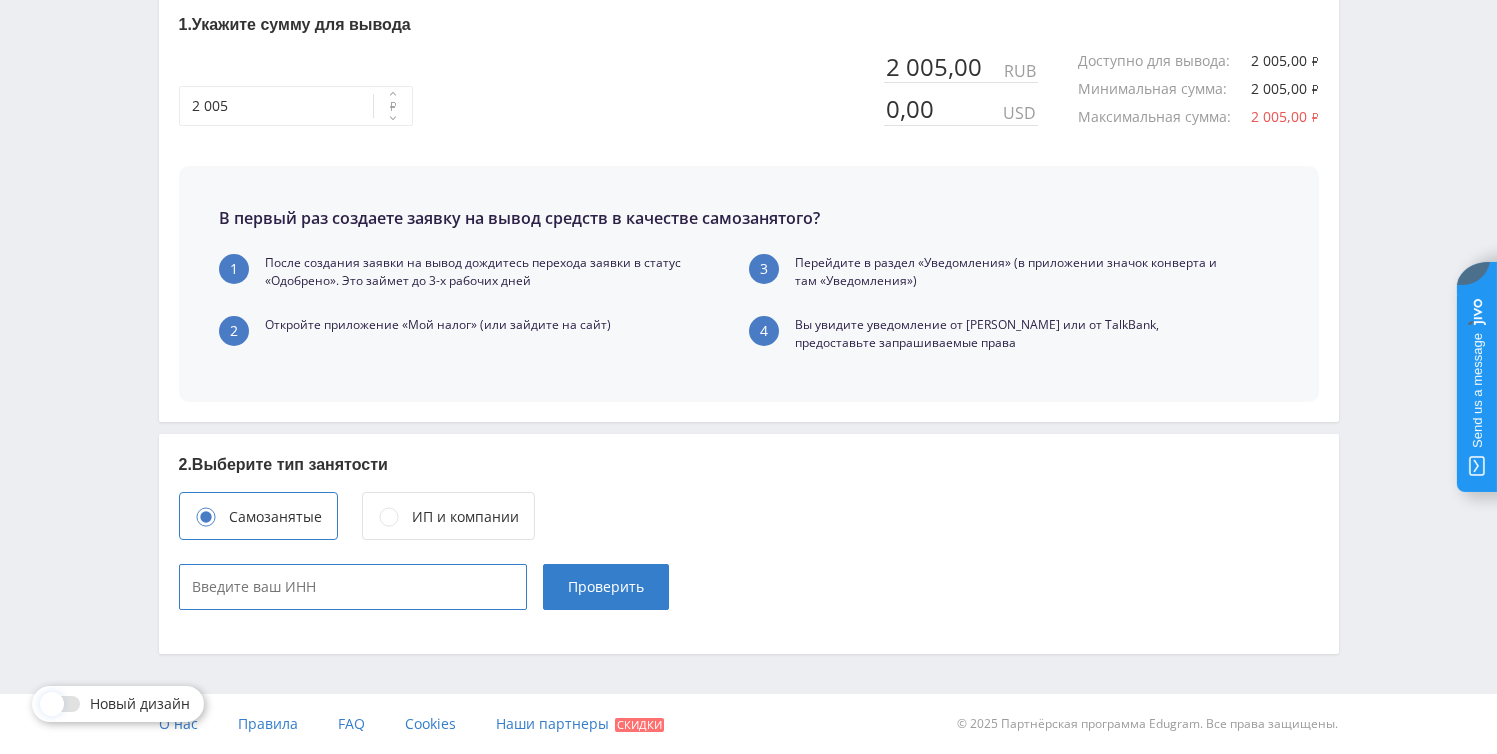 type on "____________" 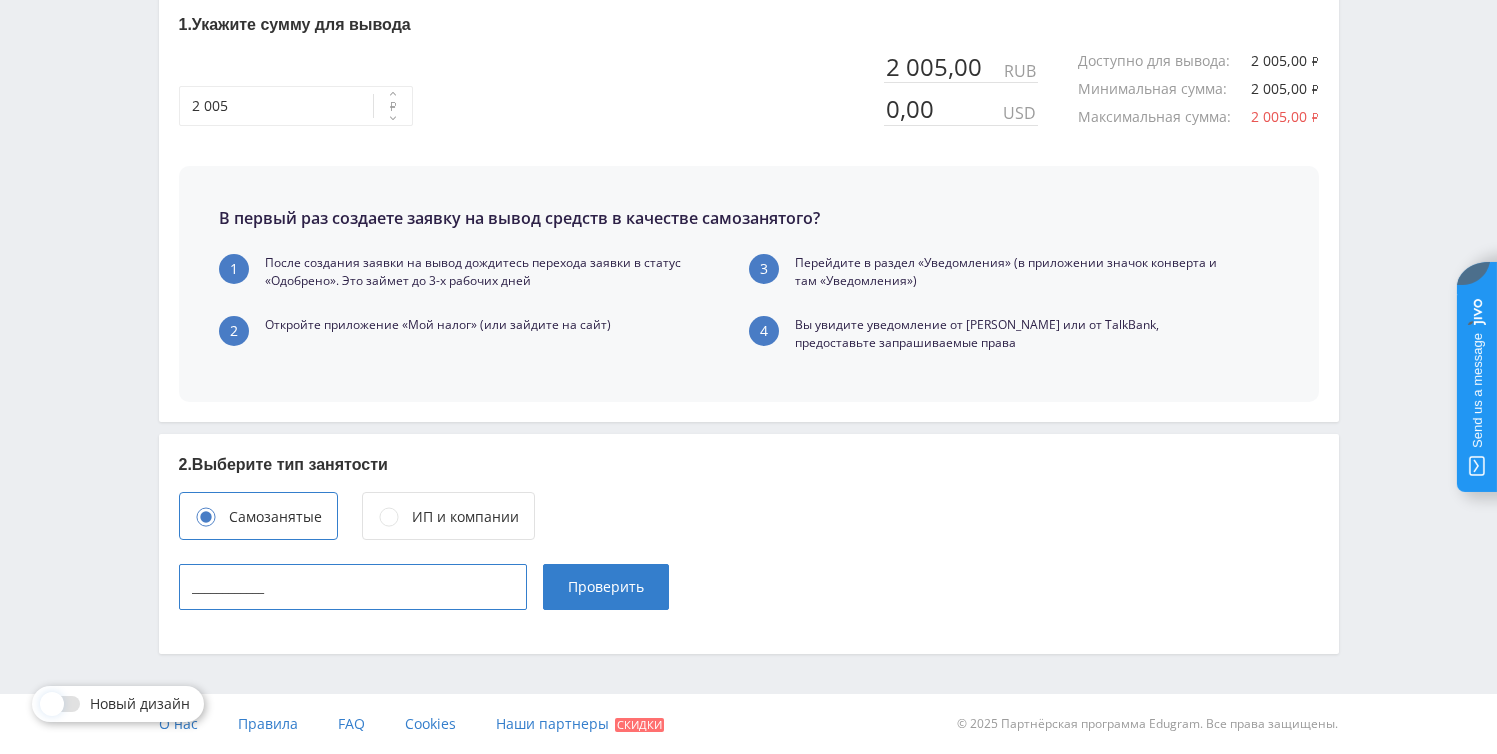 click on "____________" at bounding box center (353, 587) 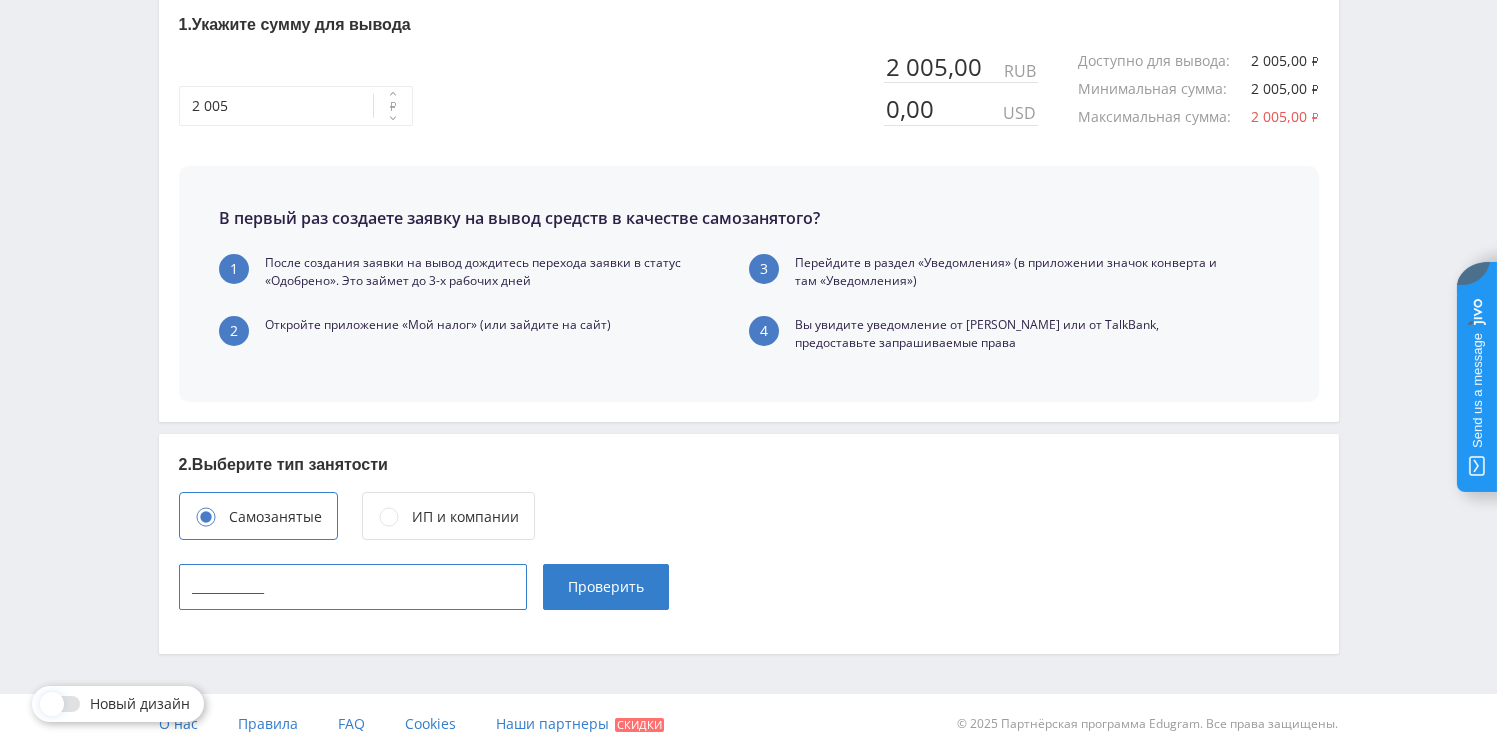 paste on "860221500587" 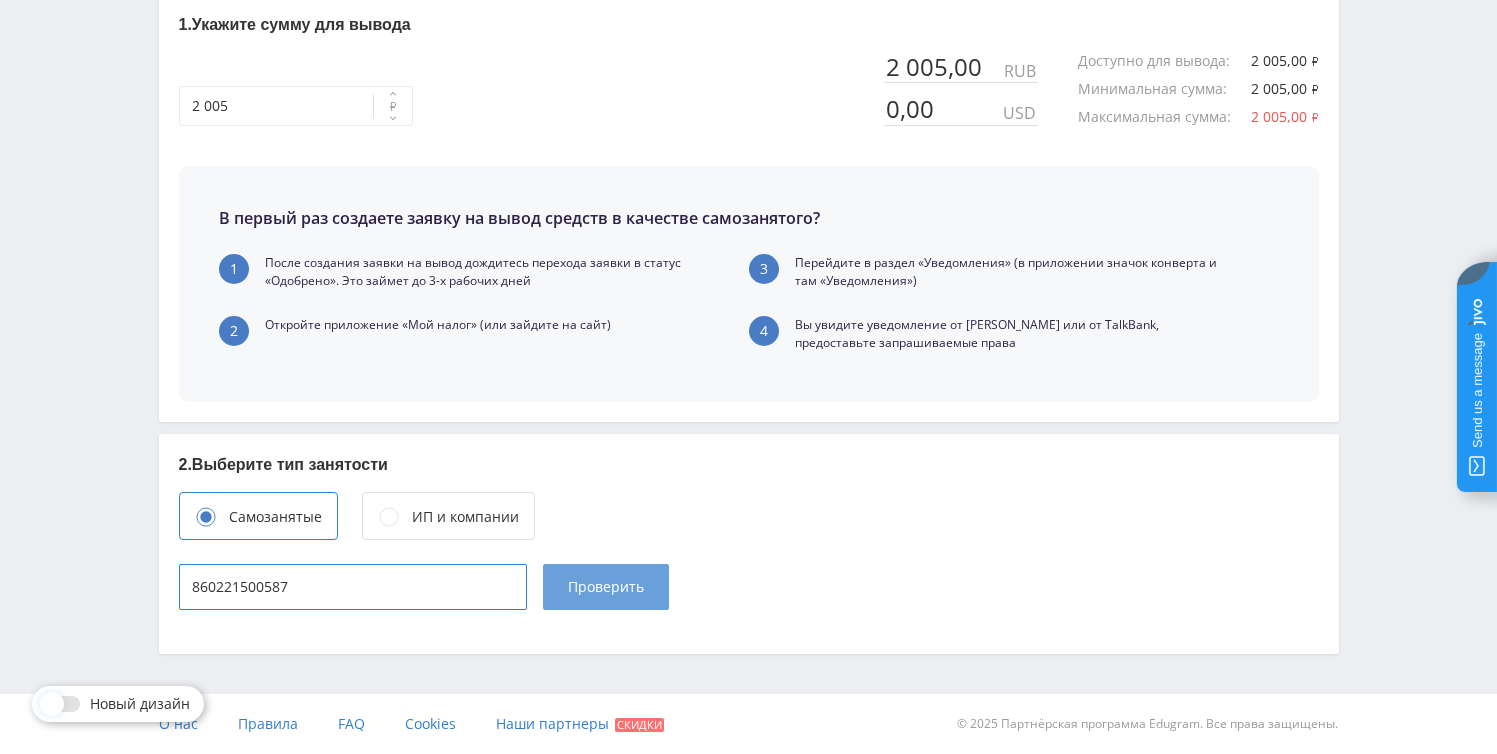 type on "860221500587" 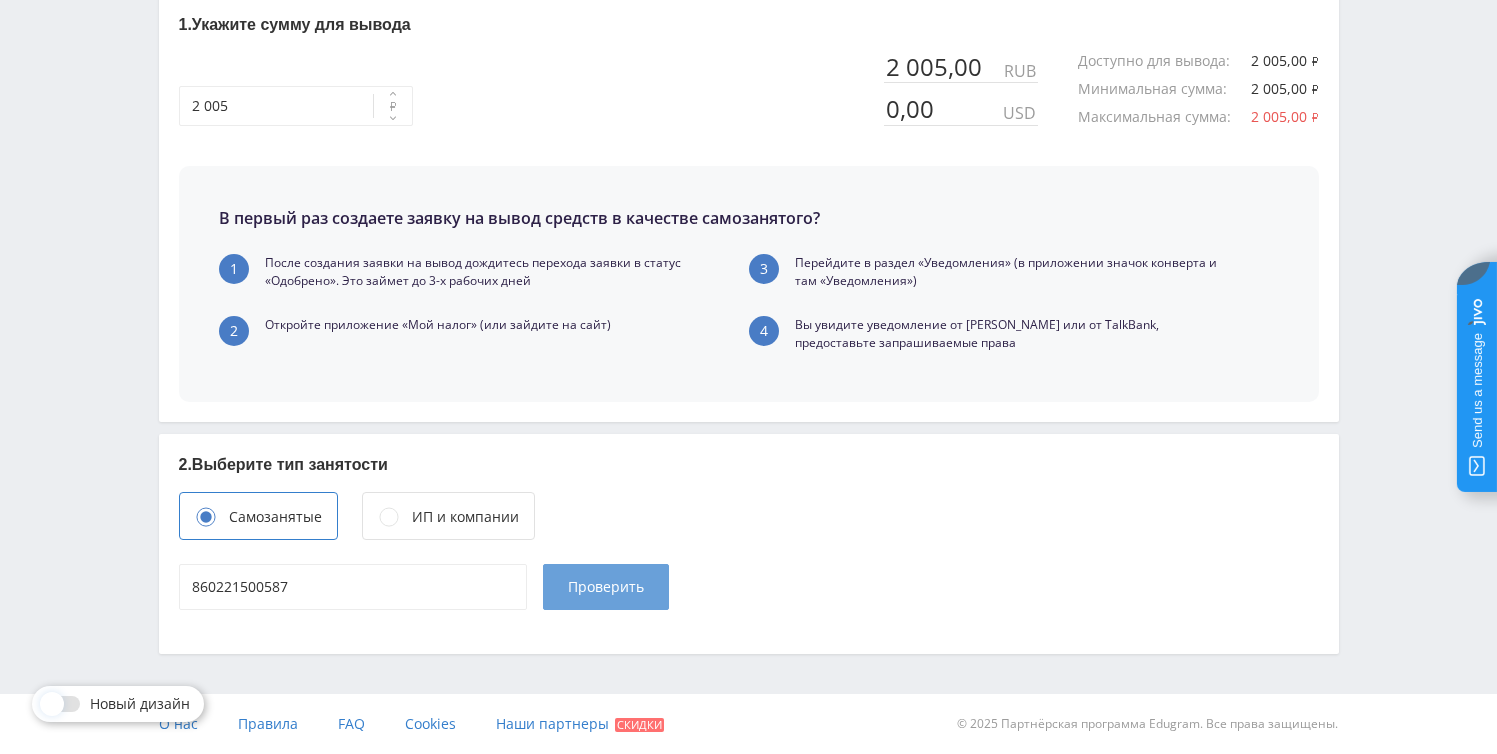 click on "Проверить" at bounding box center [606, 587] 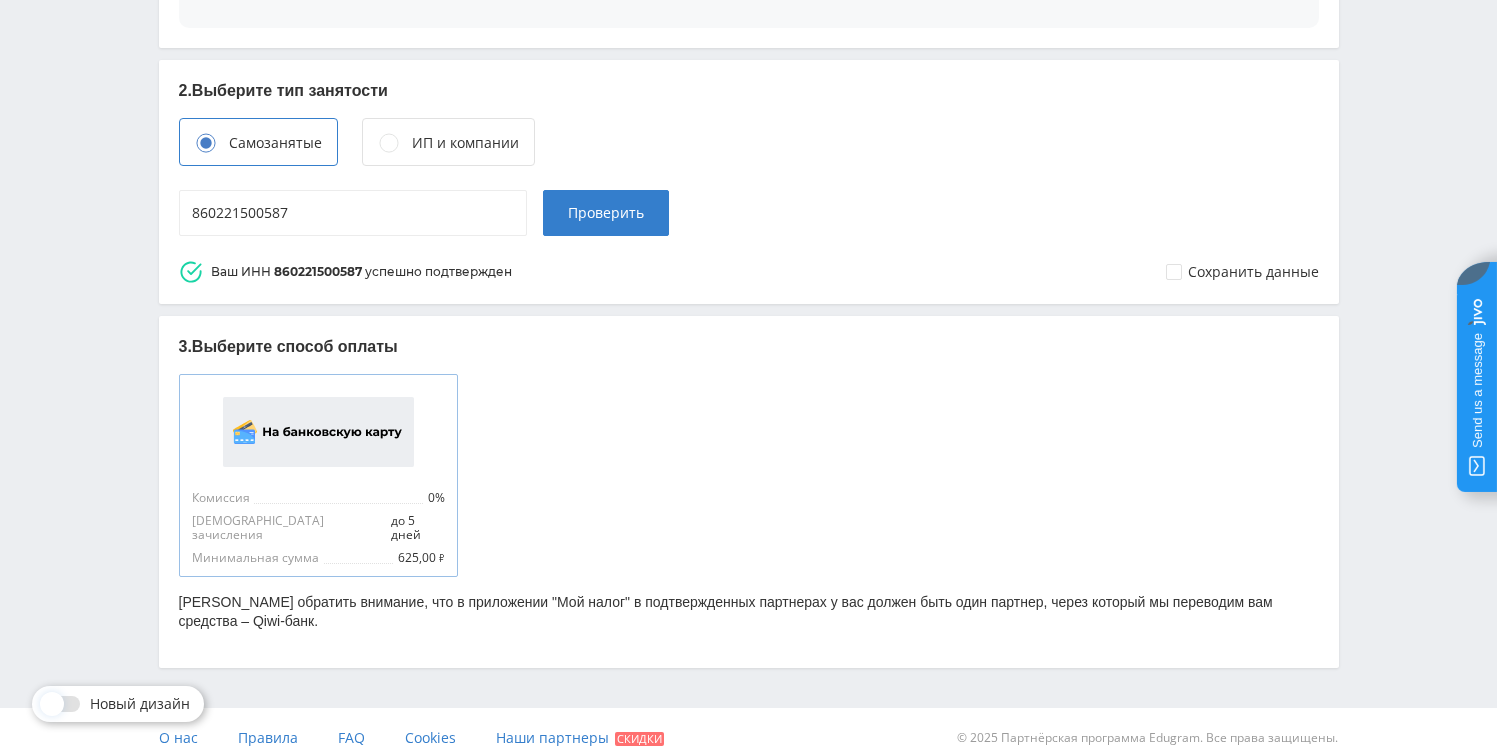 click on "Комиссия 0% Срок зачисления до 5 дней Минимальная сумма 625,00 ₽" at bounding box center [318, 475] 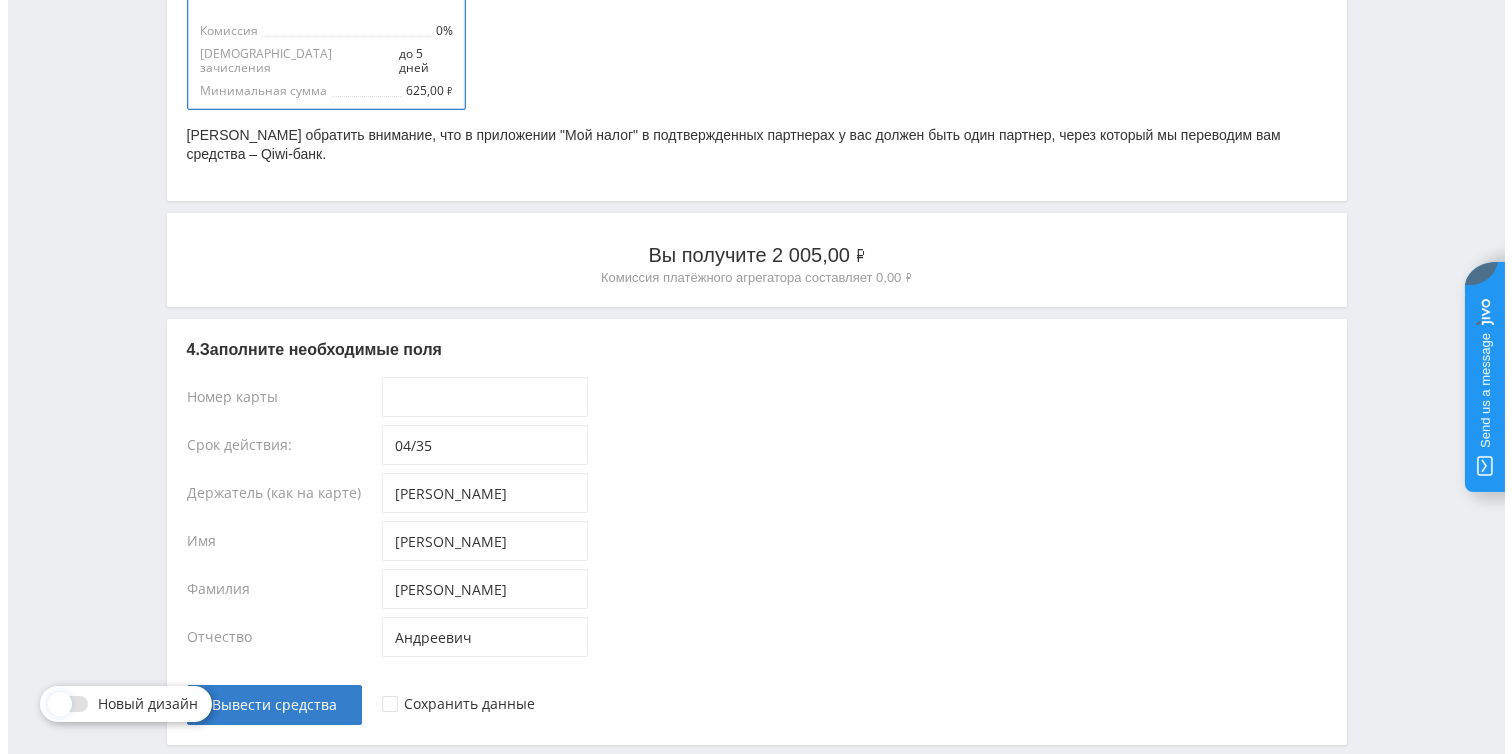 scroll, scrollTop: 1407, scrollLeft: 0, axis: vertical 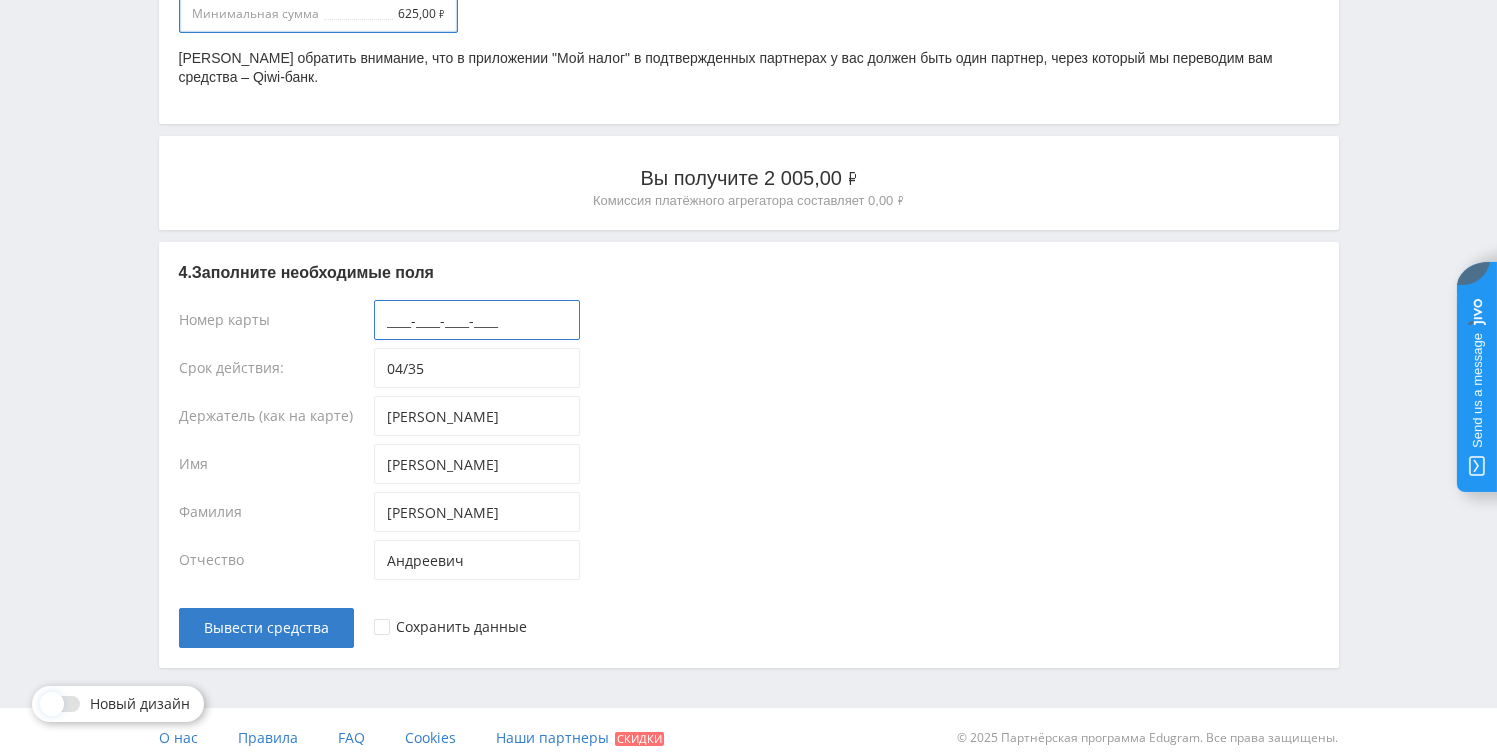 click on "____-____-____-____" at bounding box center [477, 320] 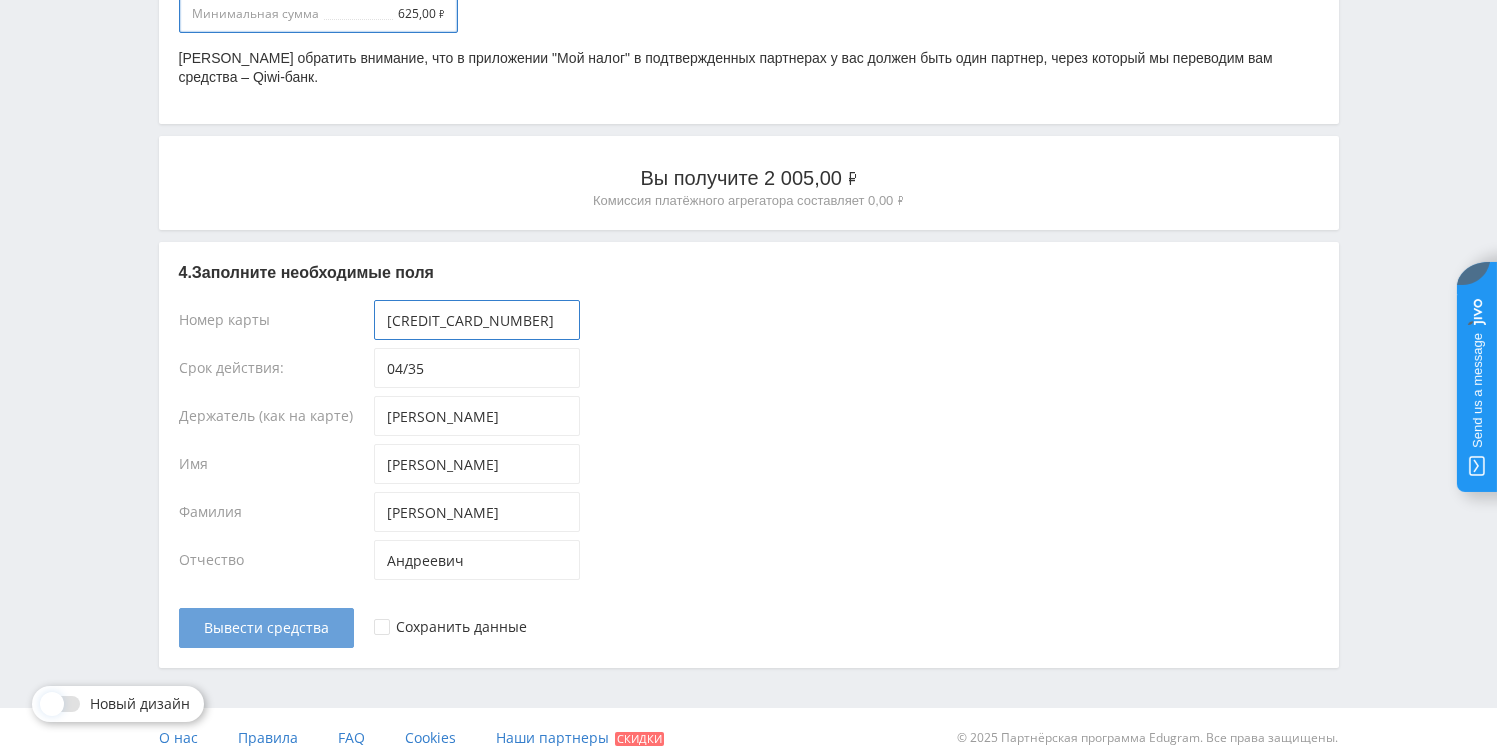 type on "[CREDIT_CARD_NUMBER]" 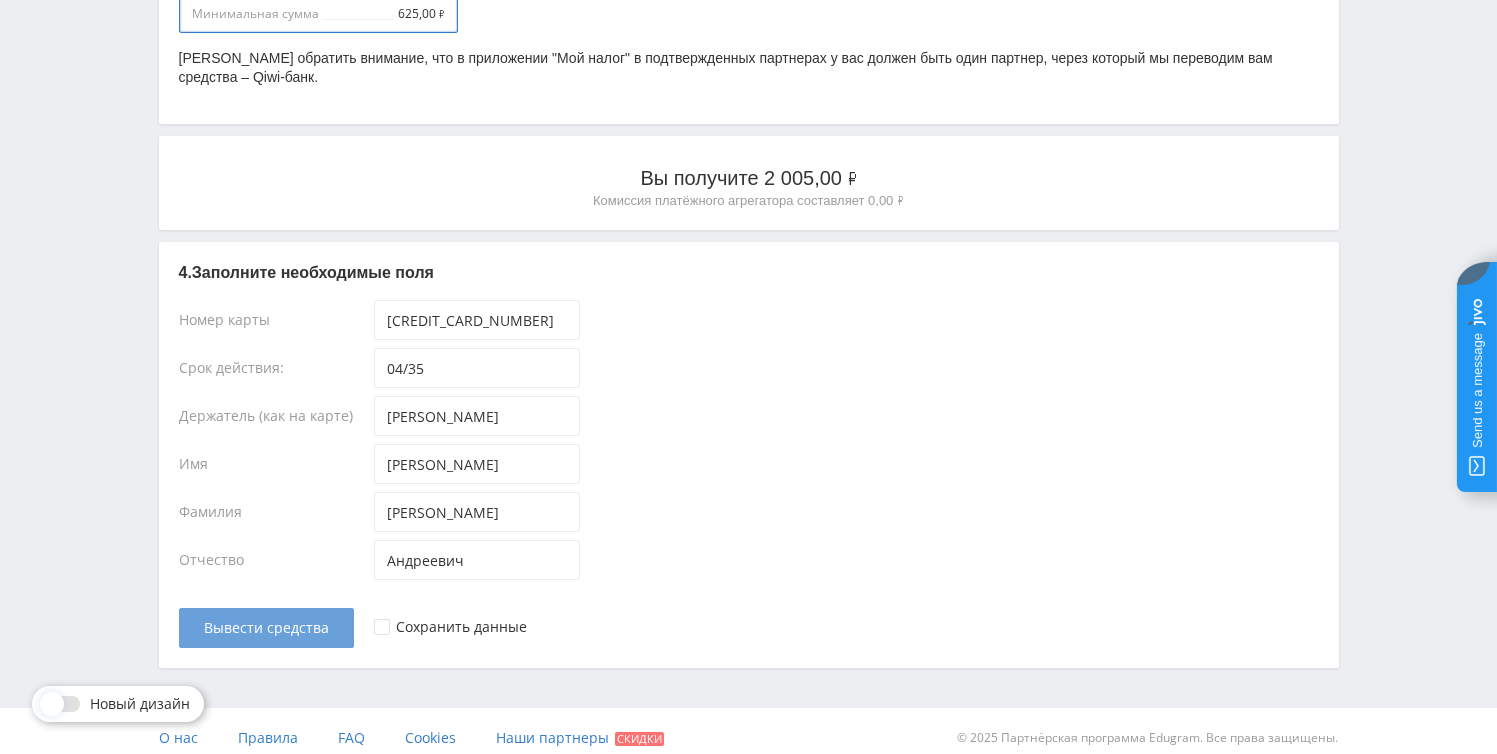 click on "Вывести средства" at bounding box center [266, 628] 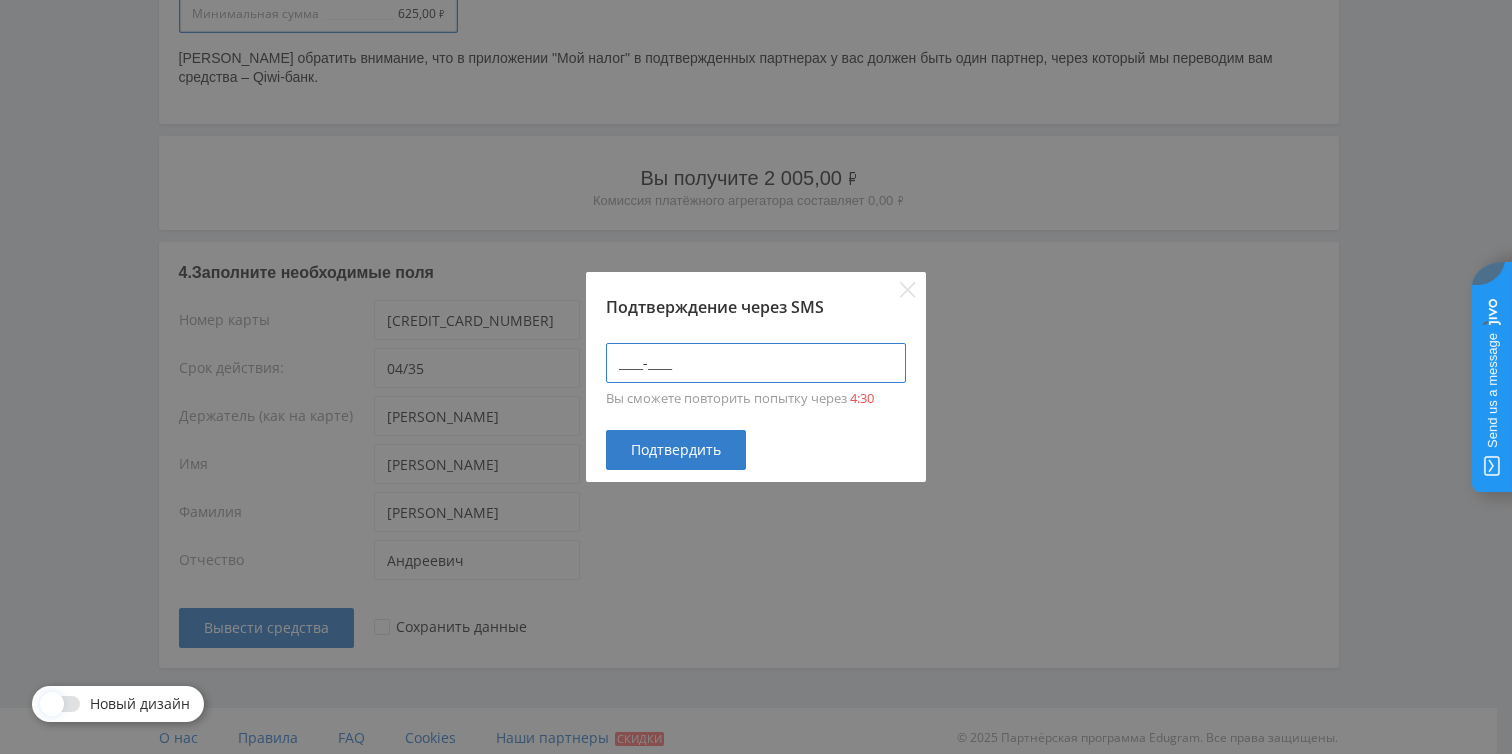 click on "____-____" at bounding box center [756, 363] 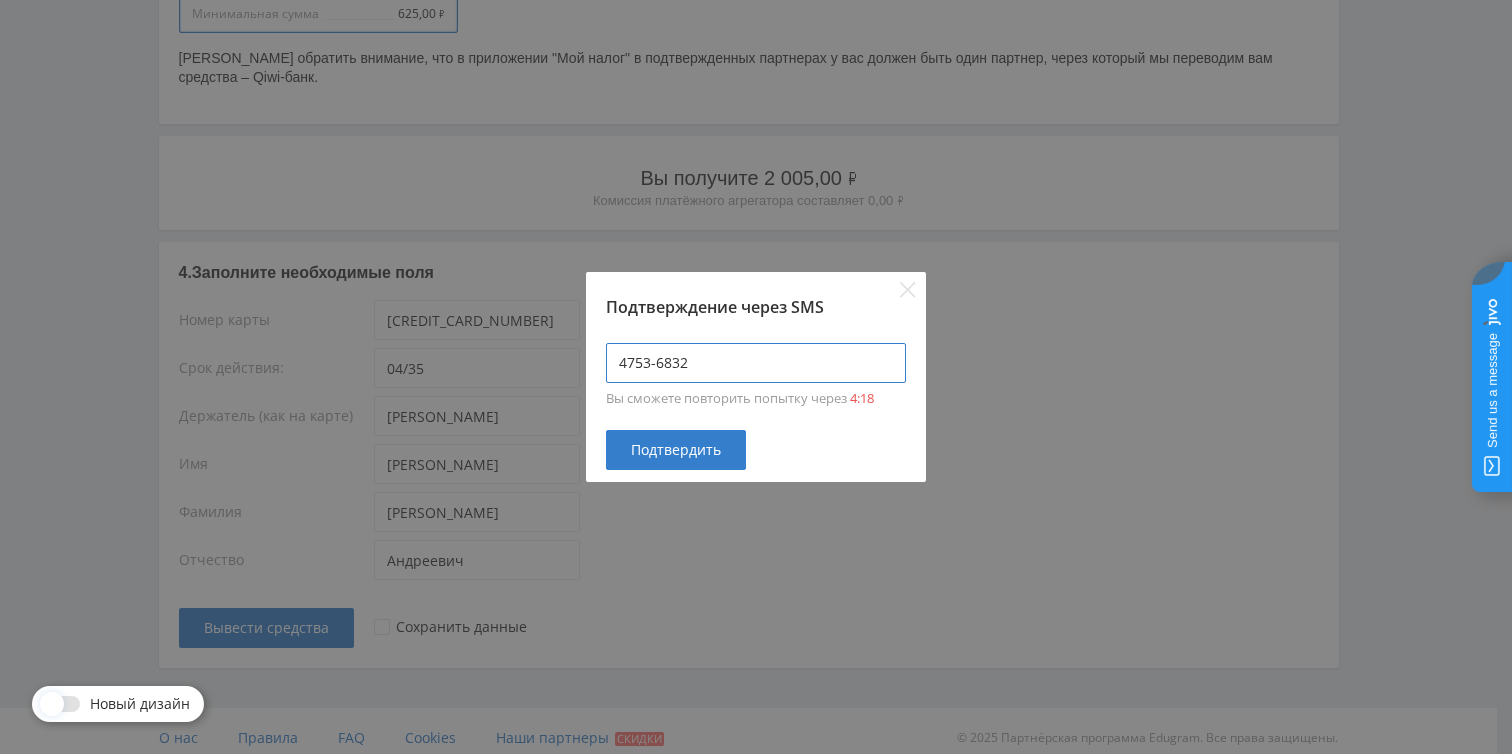 type on "4753-6832" 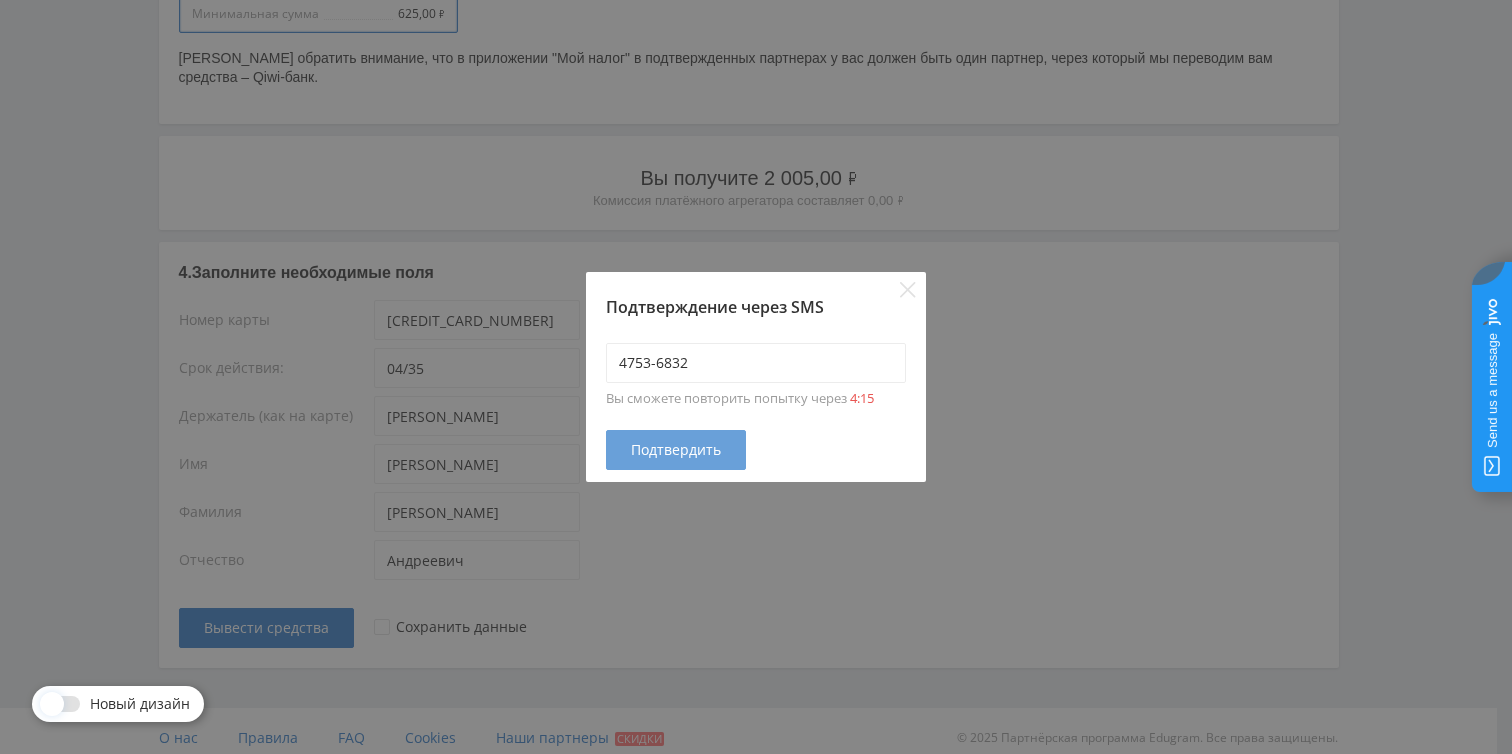 click on "Подтвердить" at bounding box center [676, 450] 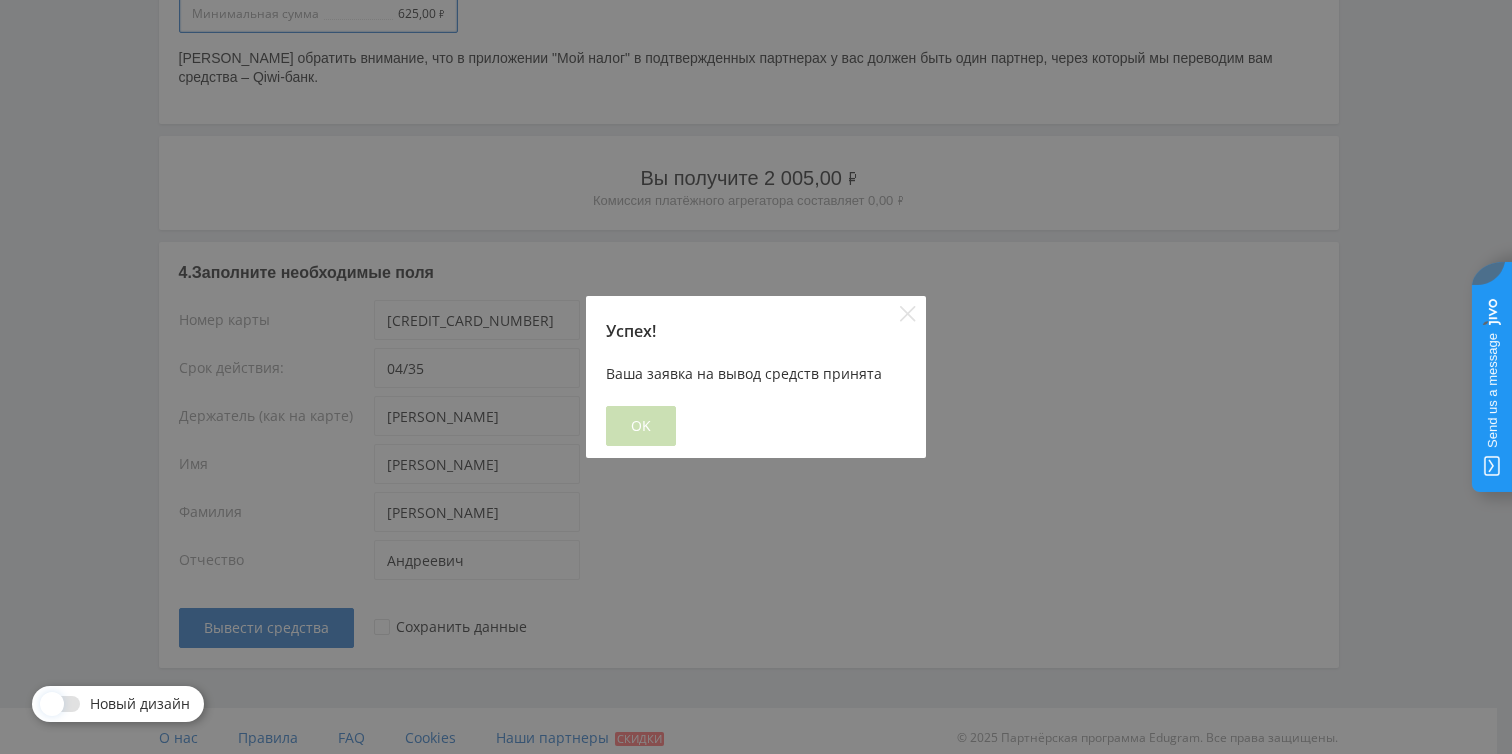 click on "OK" at bounding box center [641, 426] 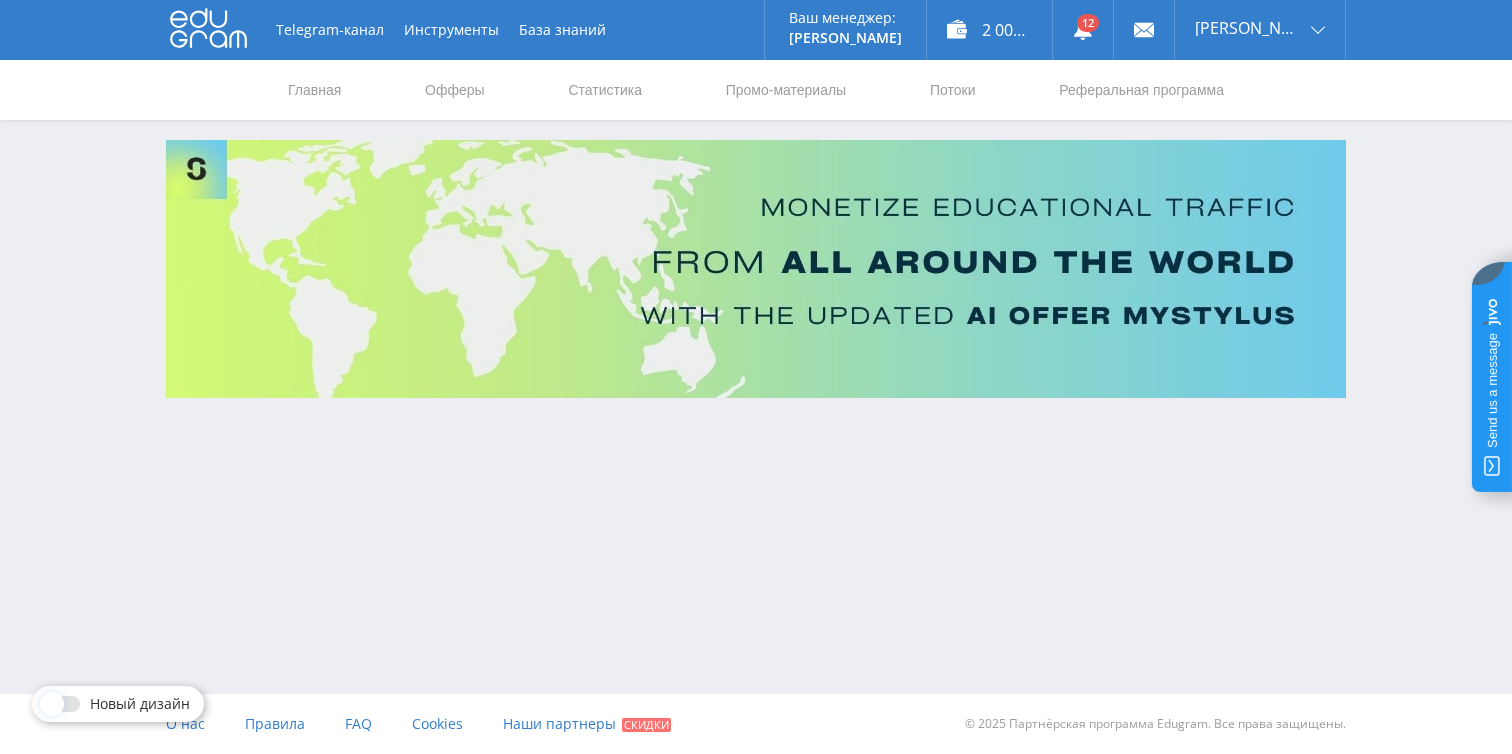 scroll, scrollTop: 0, scrollLeft: 0, axis: both 